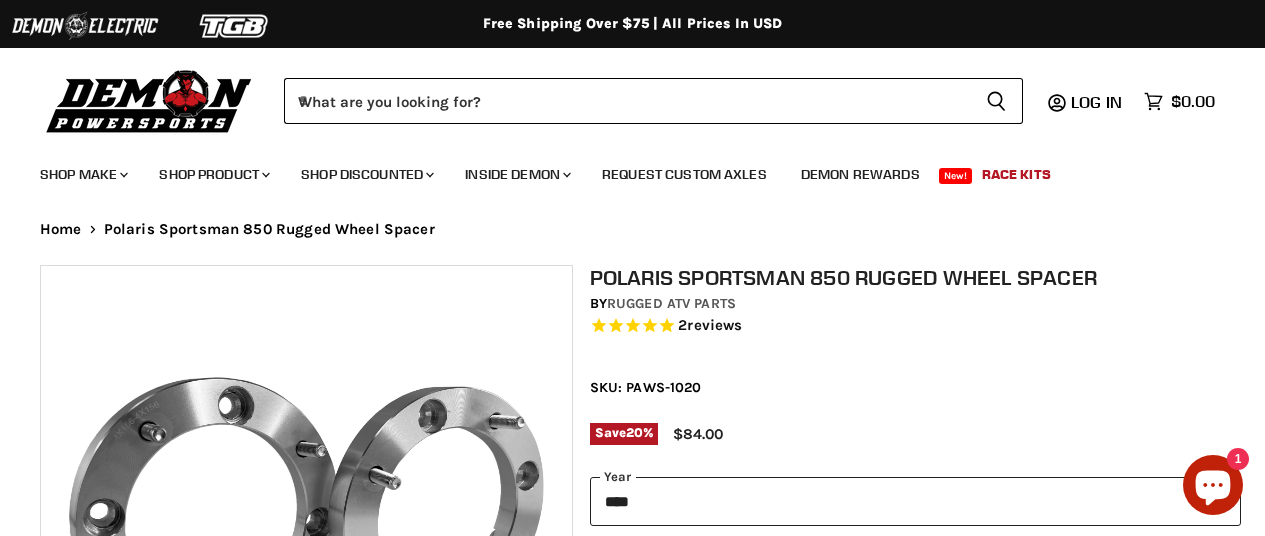 select on "****" 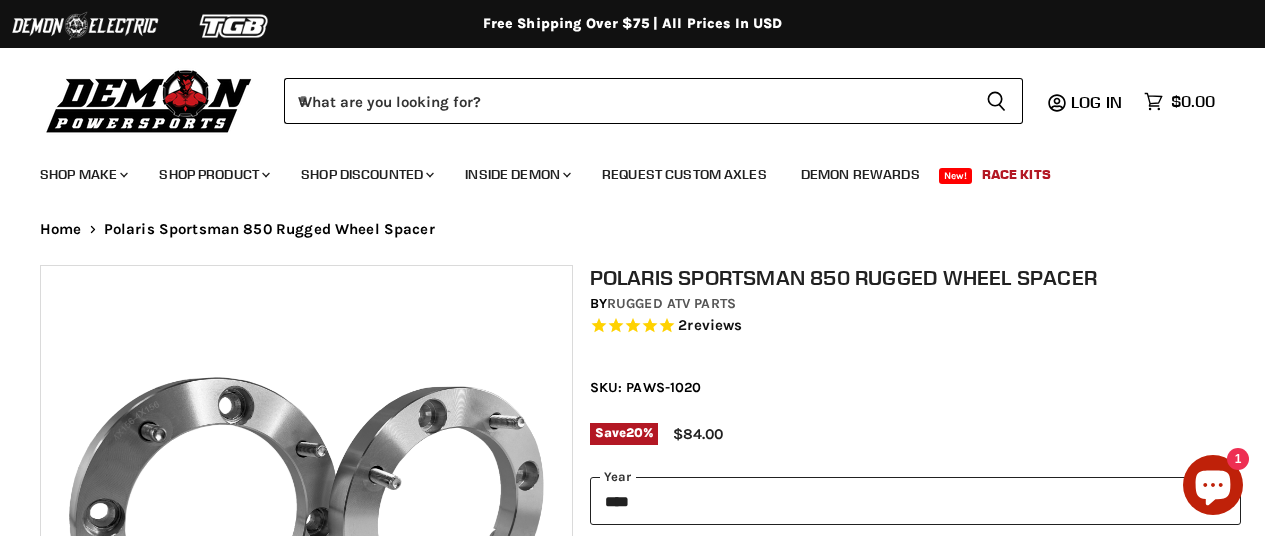 scroll, scrollTop: 234, scrollLeft: 0, axis: vertical 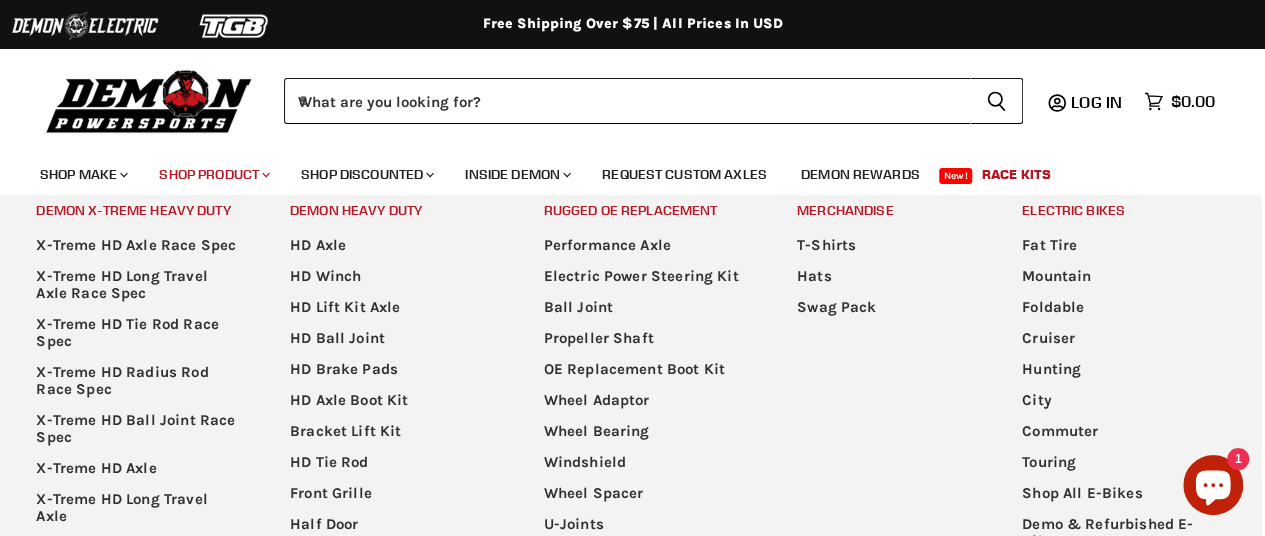 select on "*********" 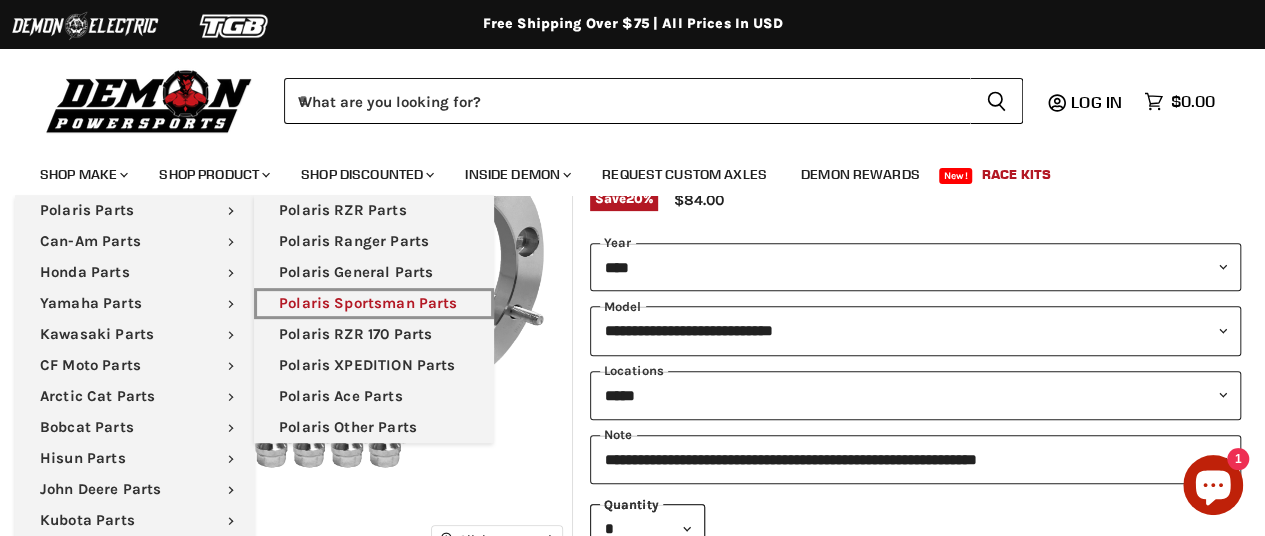 click on "Polaris Sportsman Parts" at bounding box center [374, 303] 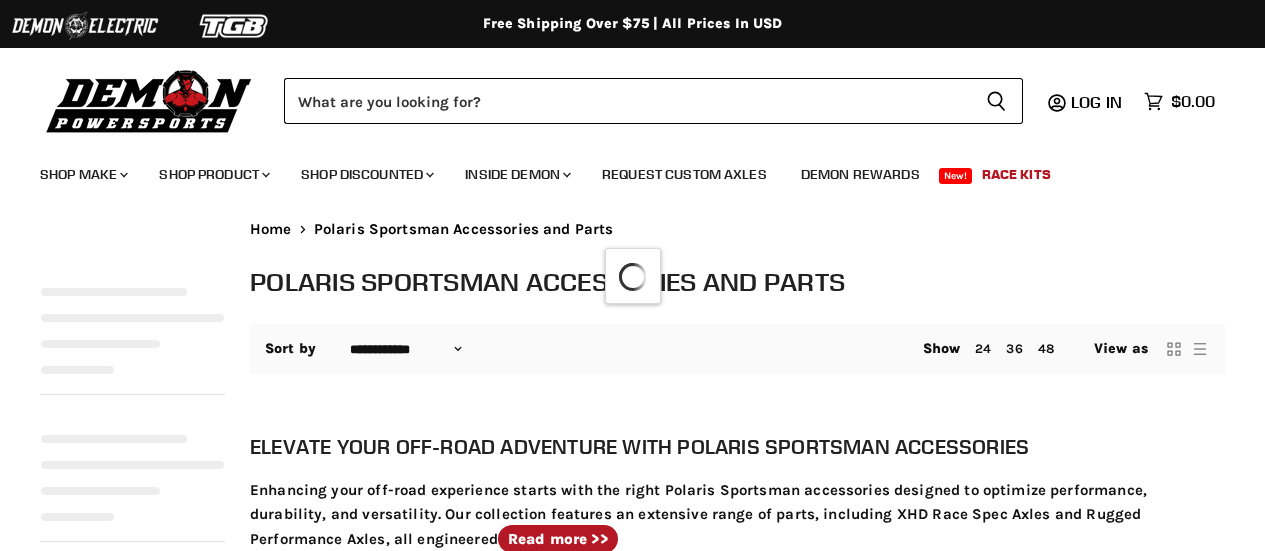 select on "**********" 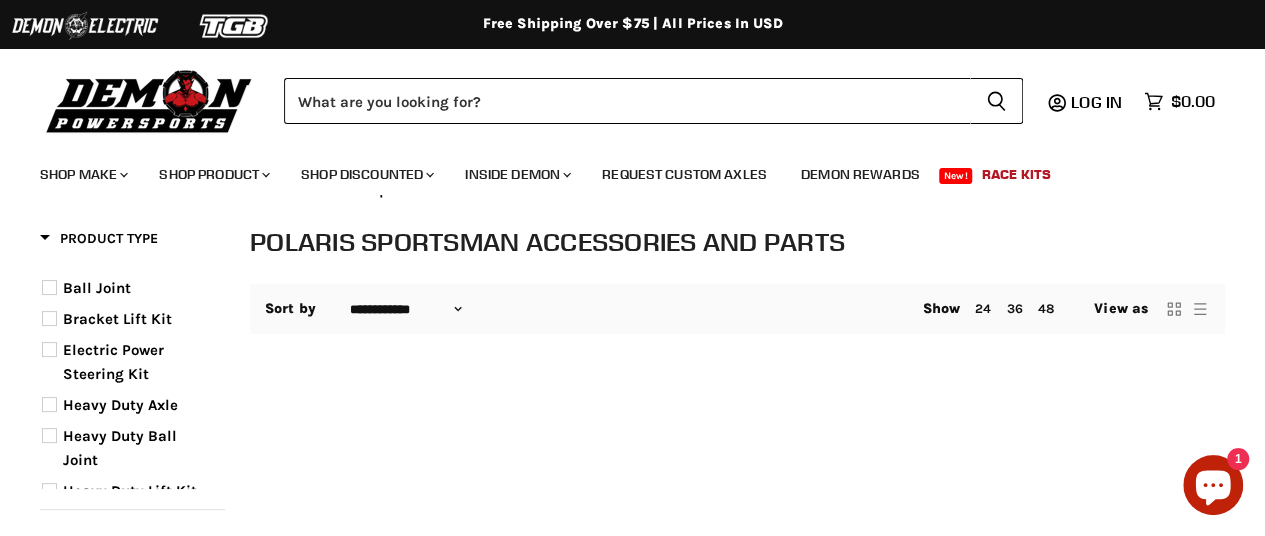 scroll, scrollTop: 40, scrollLeft: 0, axis: vertical 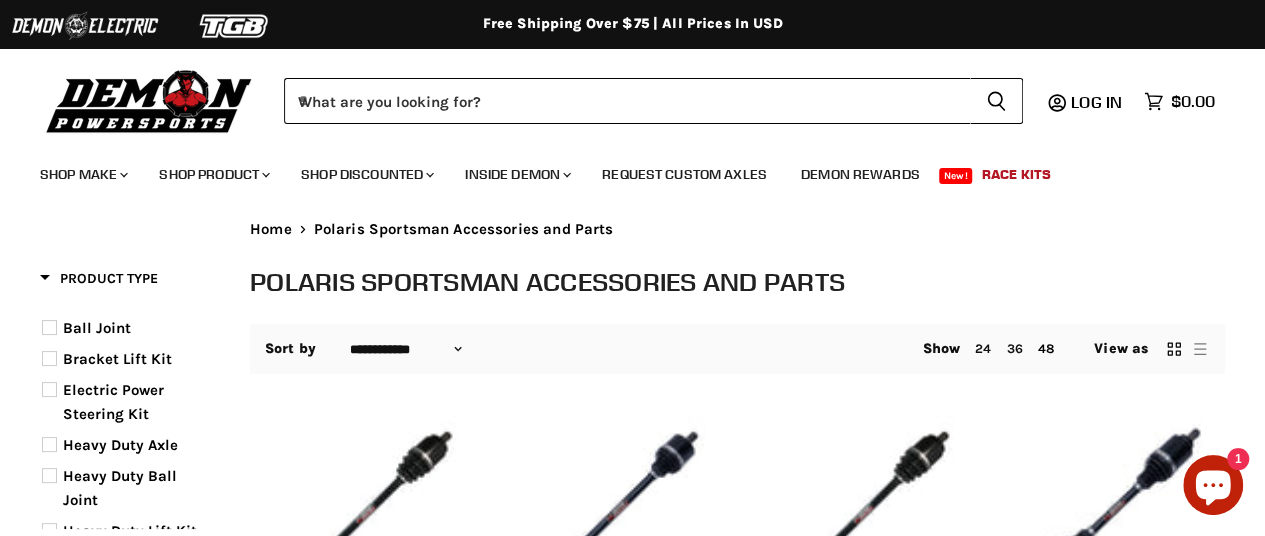 click on "48" at bounding box center [1046, 348] 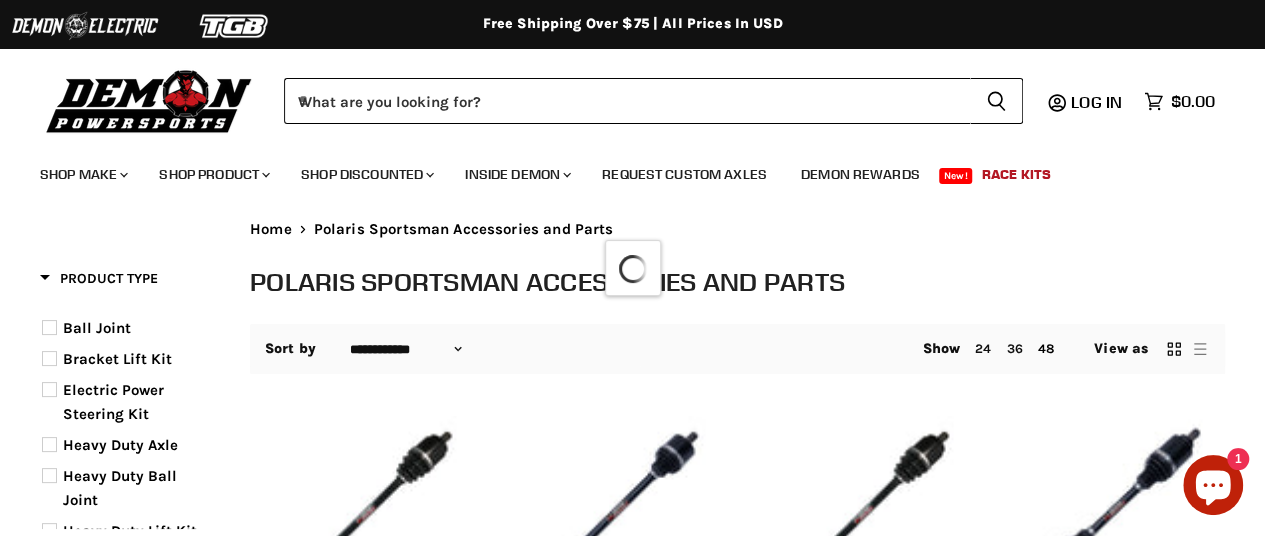 select on "**********" 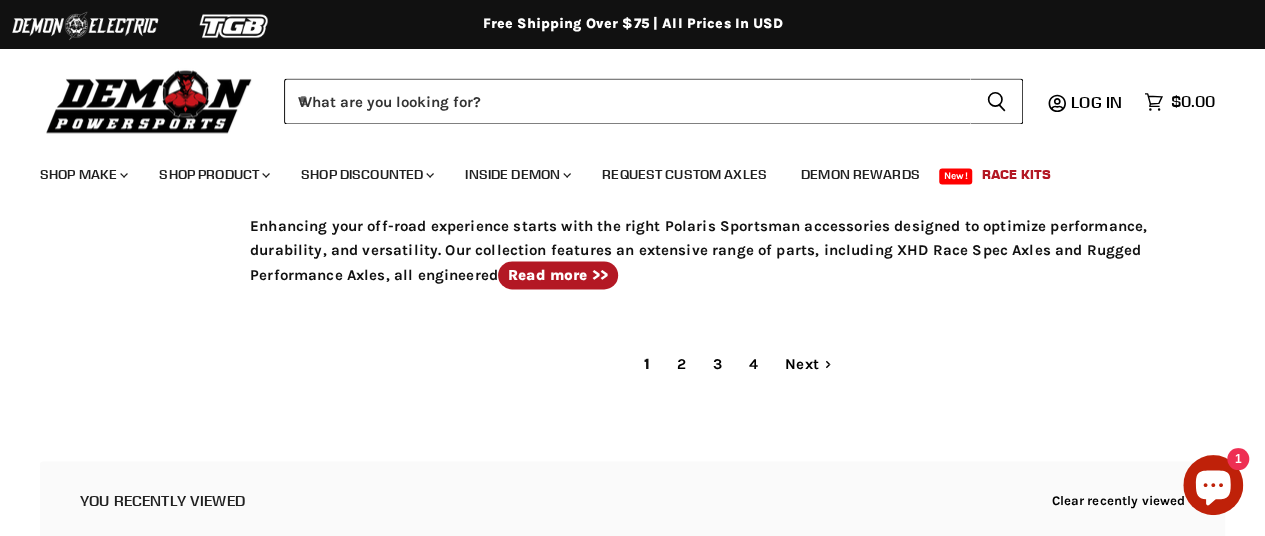 scroll, scrollTop: 5240, scrollLeft: 0, axis: vertical 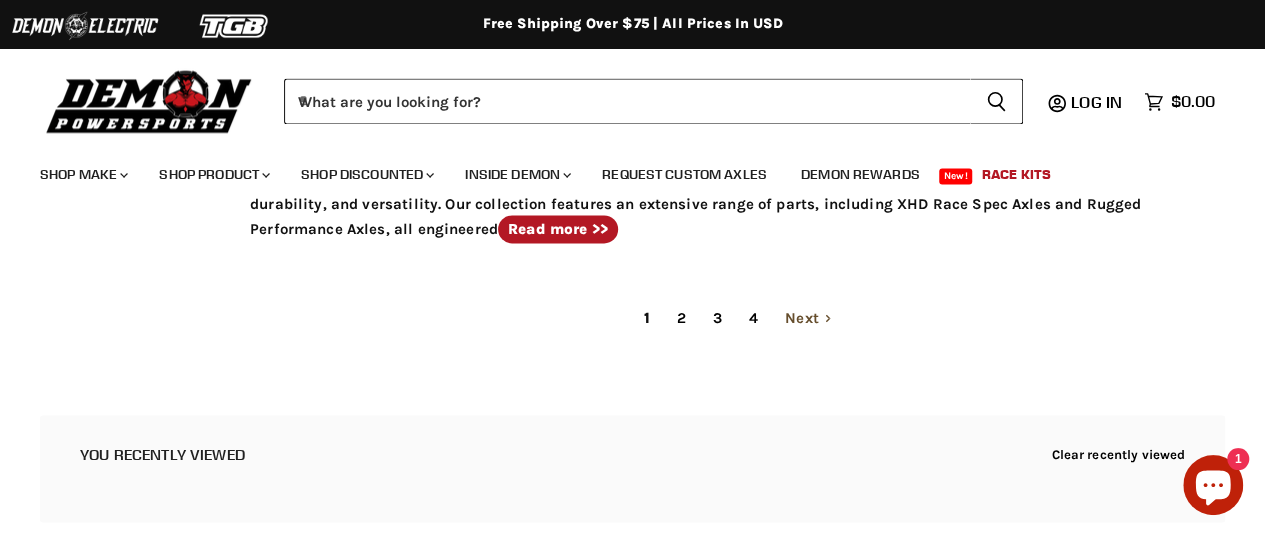 click on "Next" at bounding box center [808, 318] 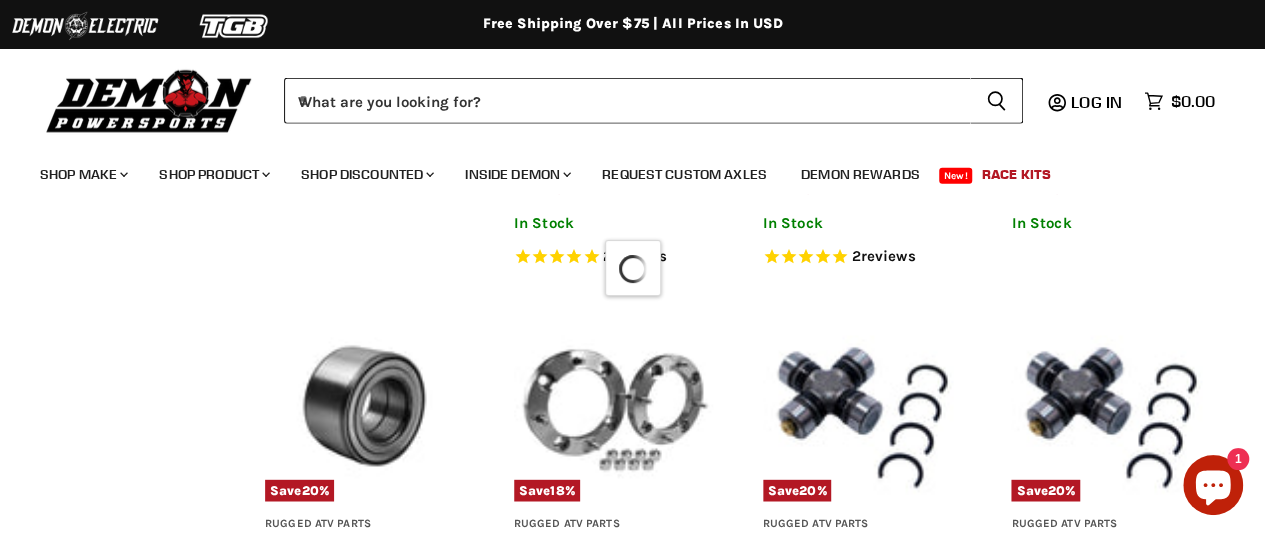 select on "**********" 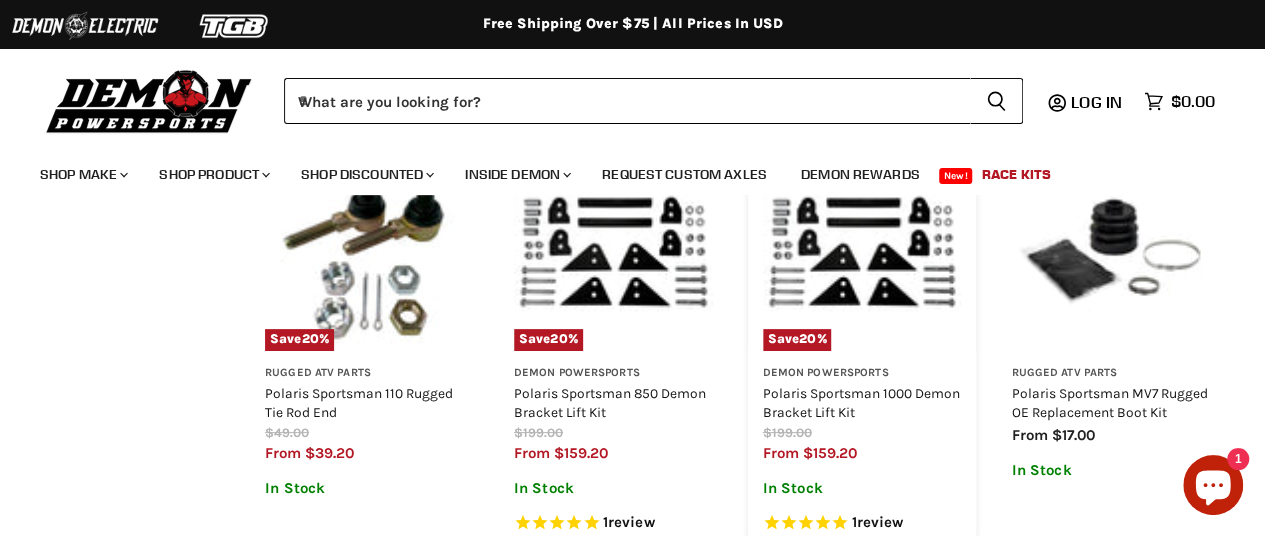 scroll, scrollTop: 3910, scrollLeft: 0, axis: vertical 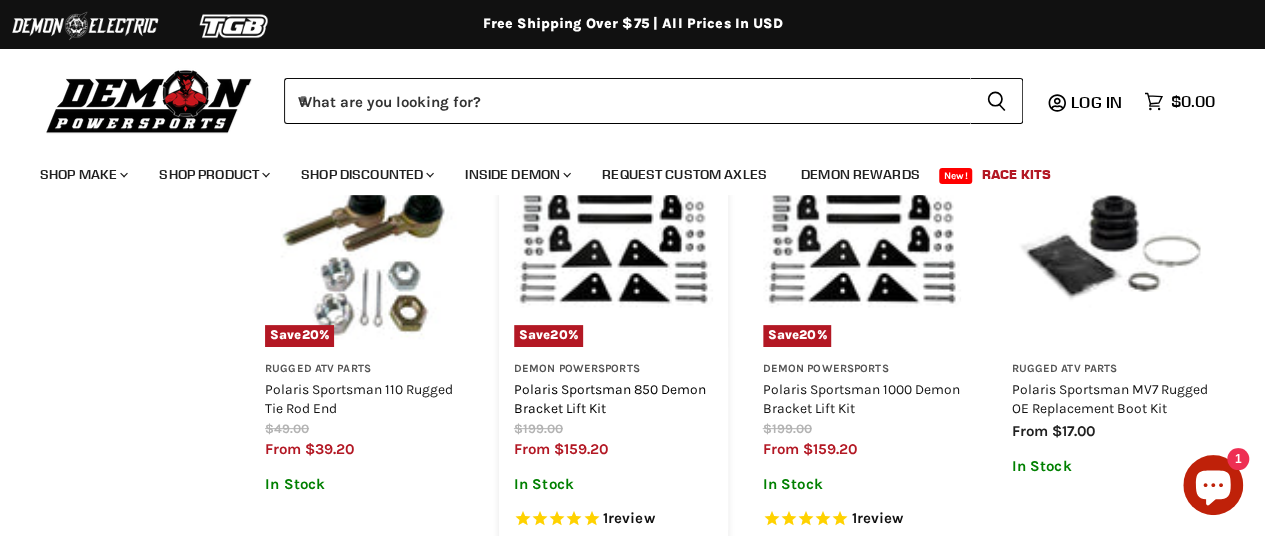click on "Polaris Sportsman 850 Demon Bracket Lift Kit" at bounding box center (610, 398) 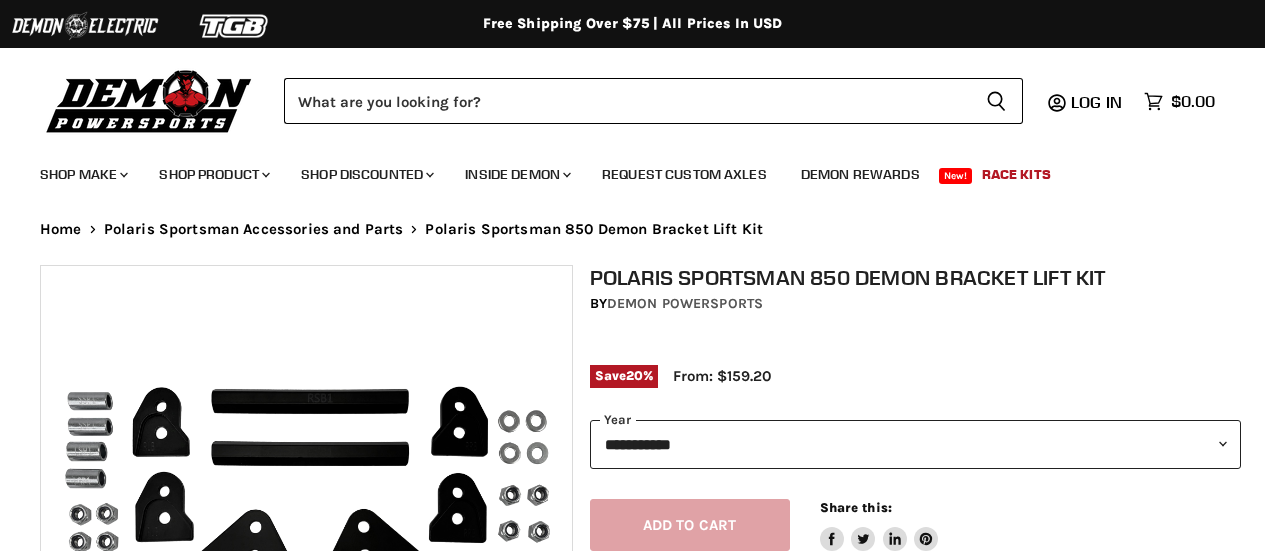 scroll, scrollTop: 0, scrollLeft: 0, axis: both 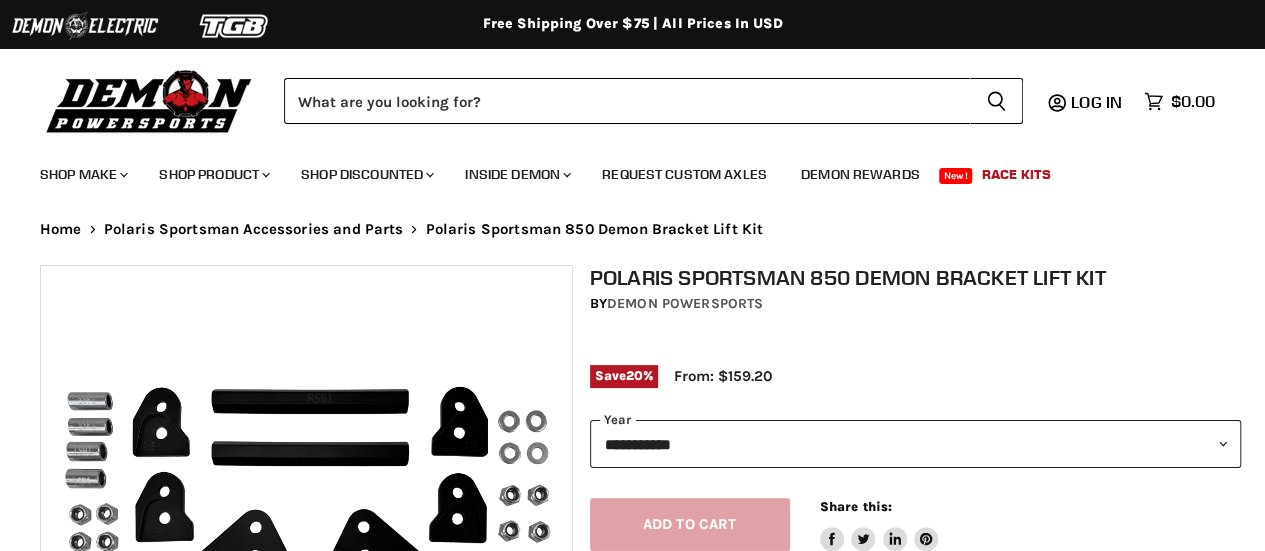 select on "******" 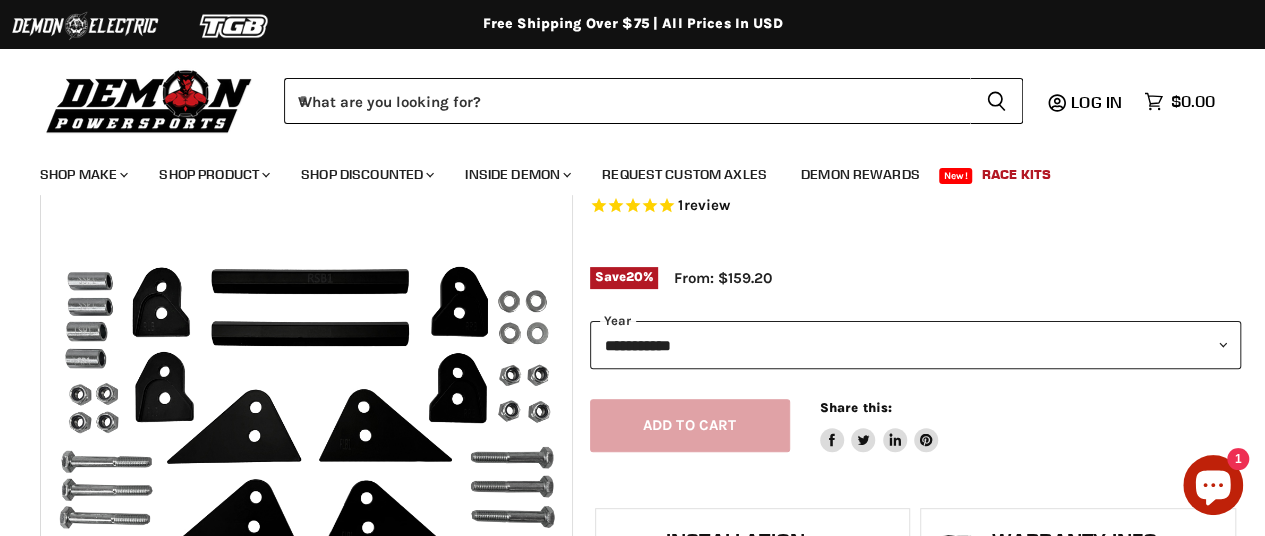 scroll, scrollTop: 160, scrollLeft: 0, axis: vertical 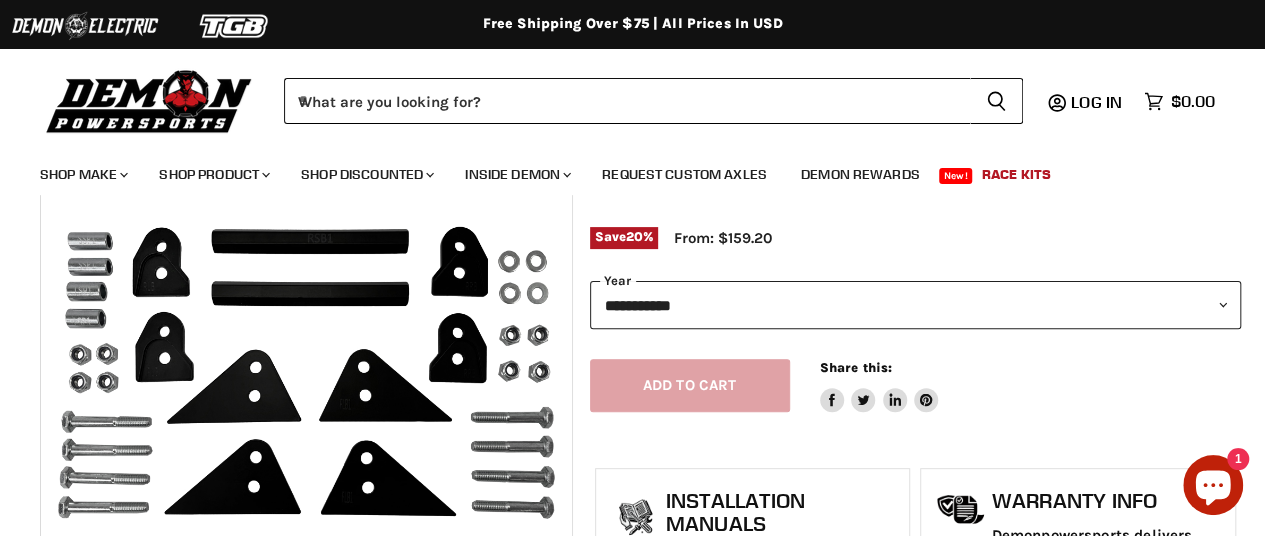 click on "**********" at bounding box center (916, 305) 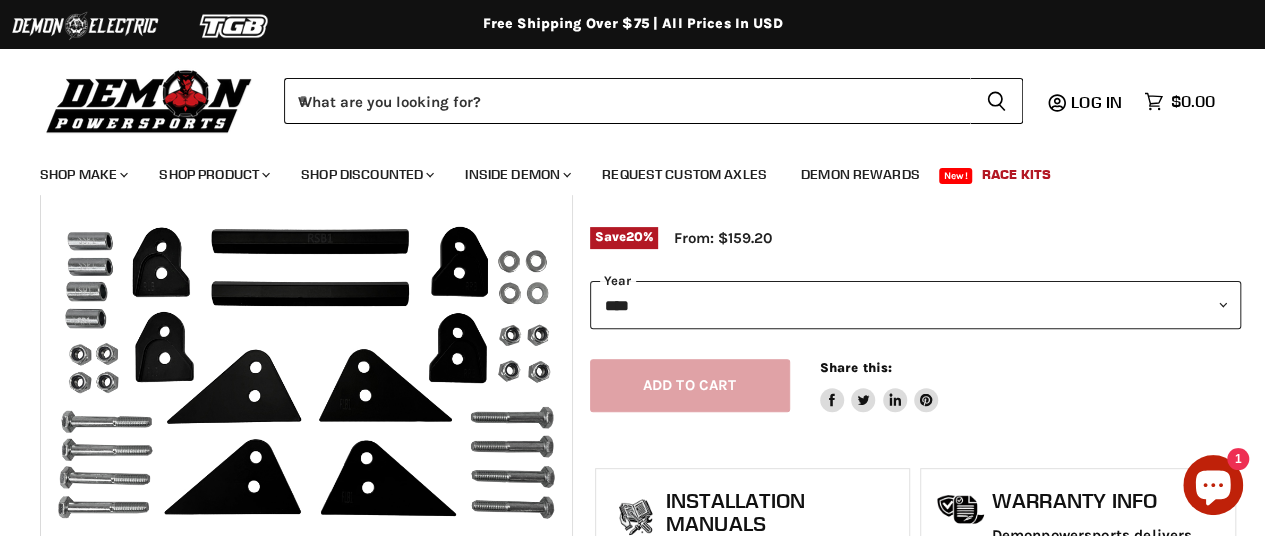 click on "**********" at bounding box center (916, 305) 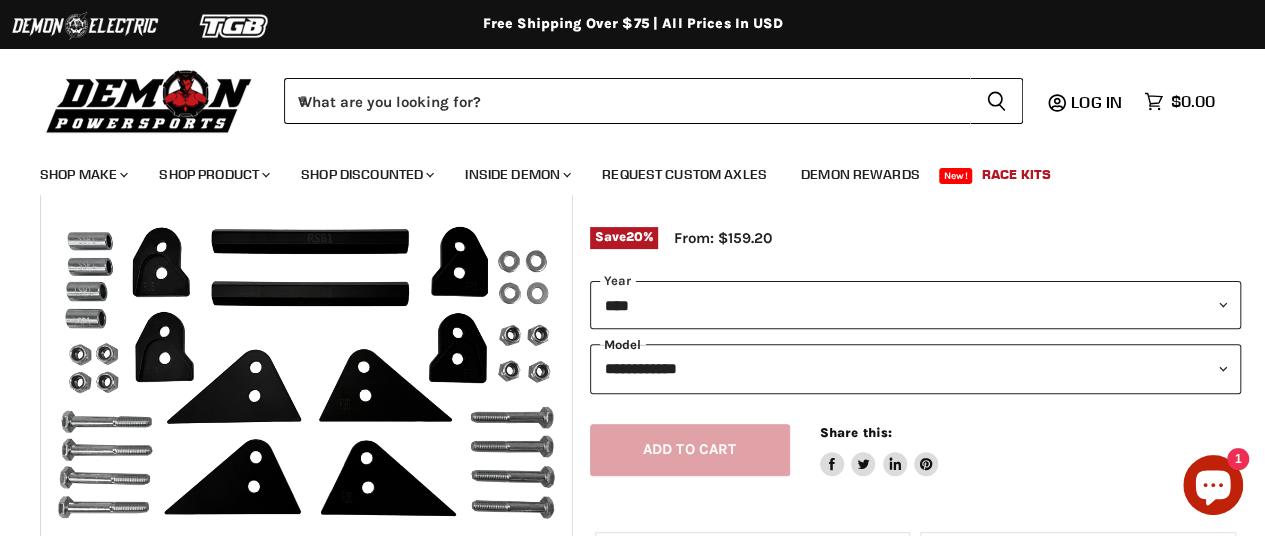 click on "**********" at bounding box center [916, 368] 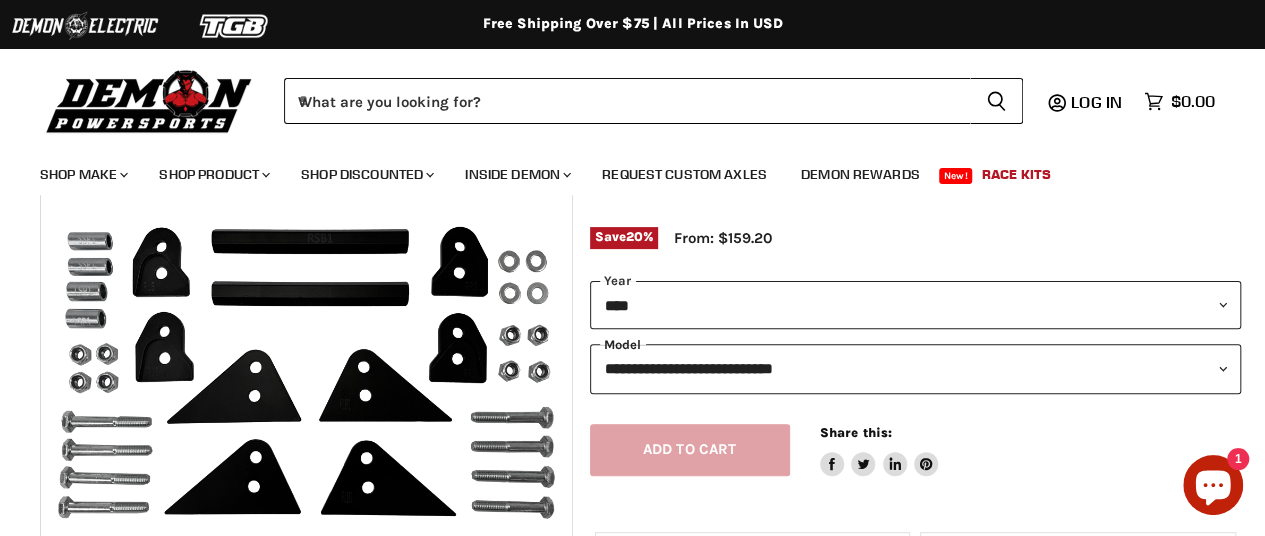 click on "**********" at bounding box center (916, 368) 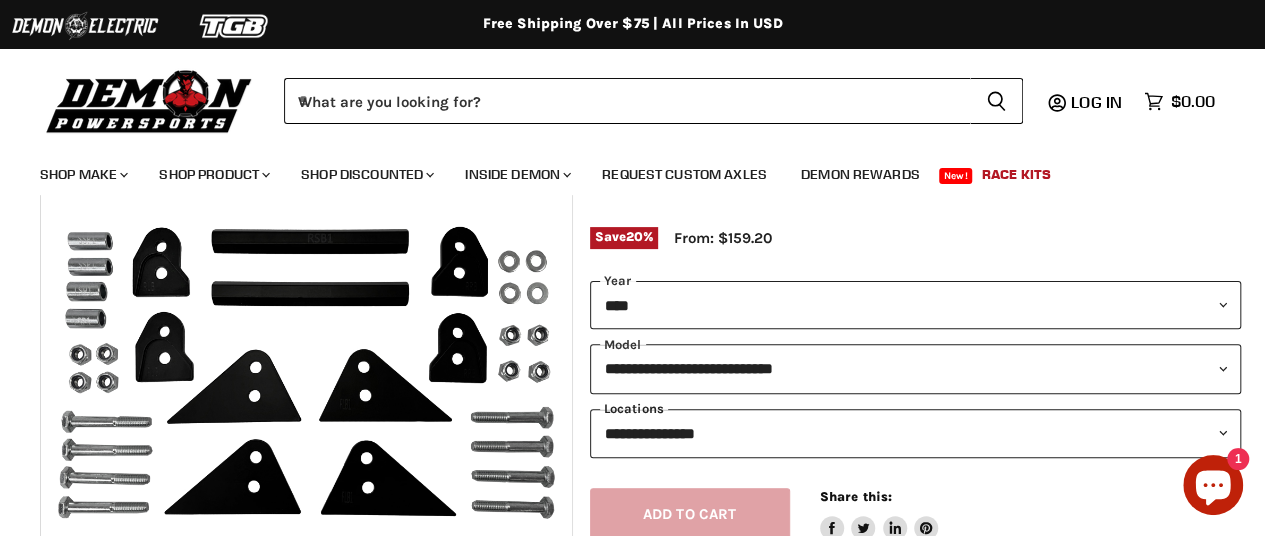 click on "**********" at bounding box center (916, 433) 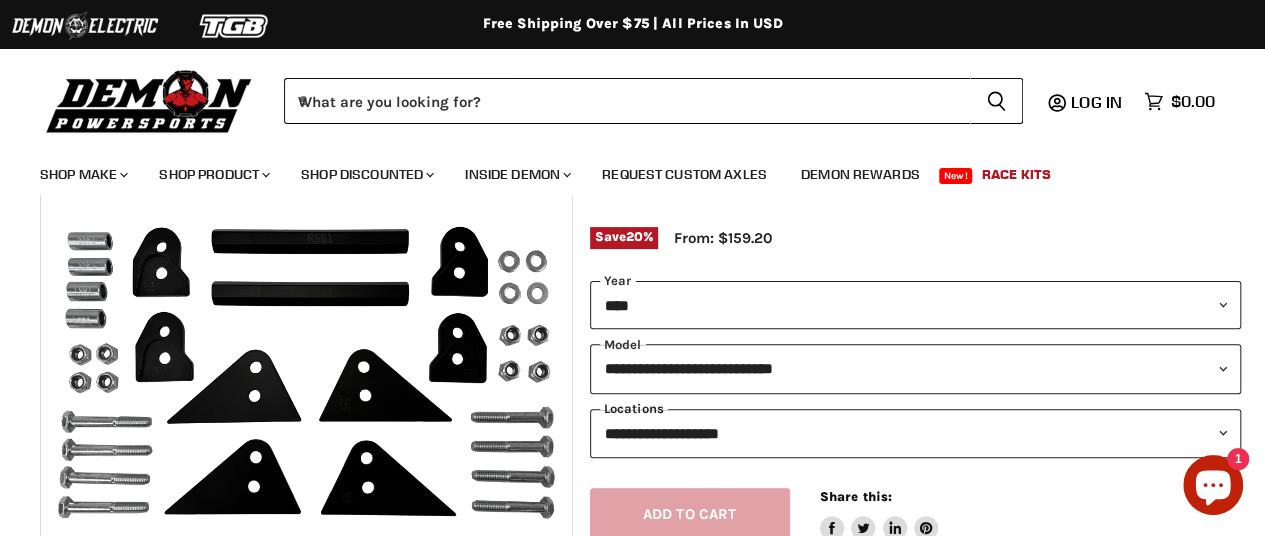 click on "**********" at bounding box center (916, 433) 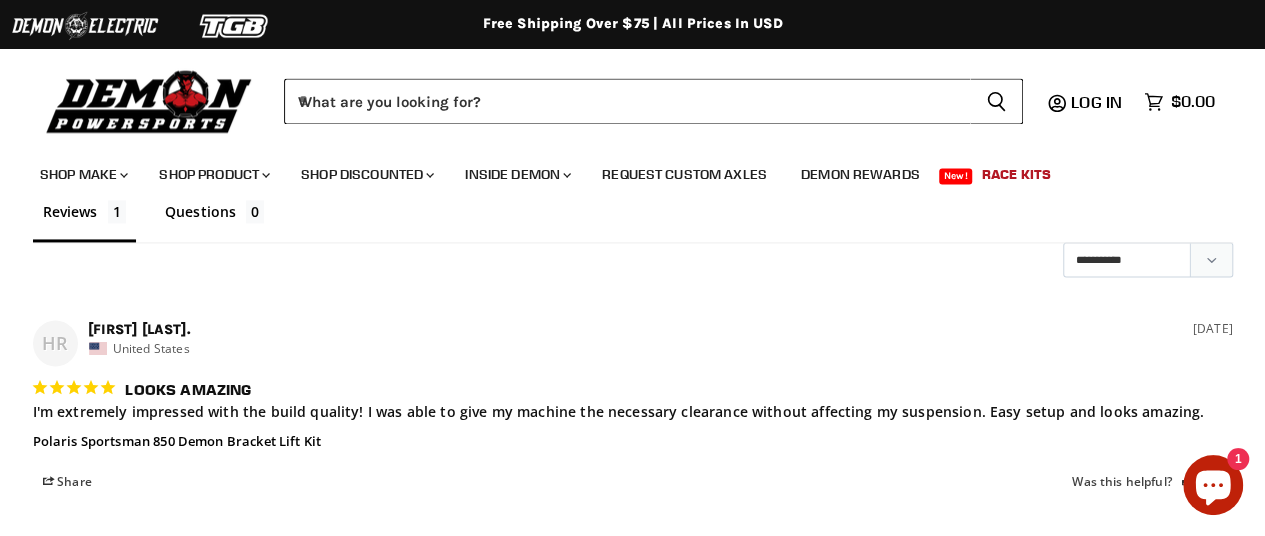 scroll, scrollTop: 1480, scrollLeft: 0, axis: vertical 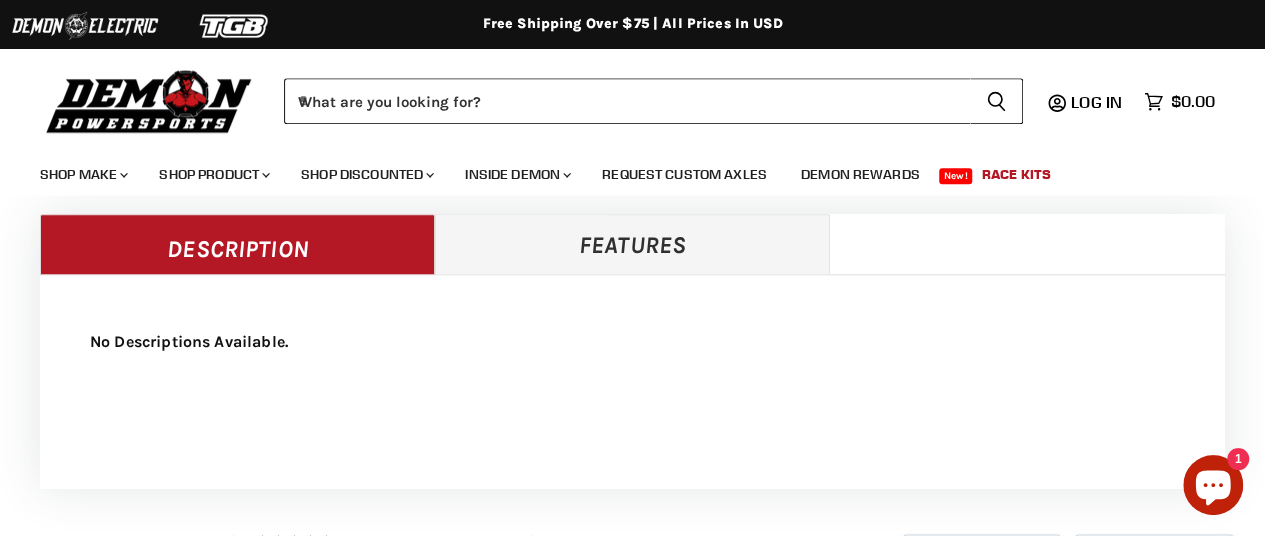 click on "Features" at bounding box center (632, 244) 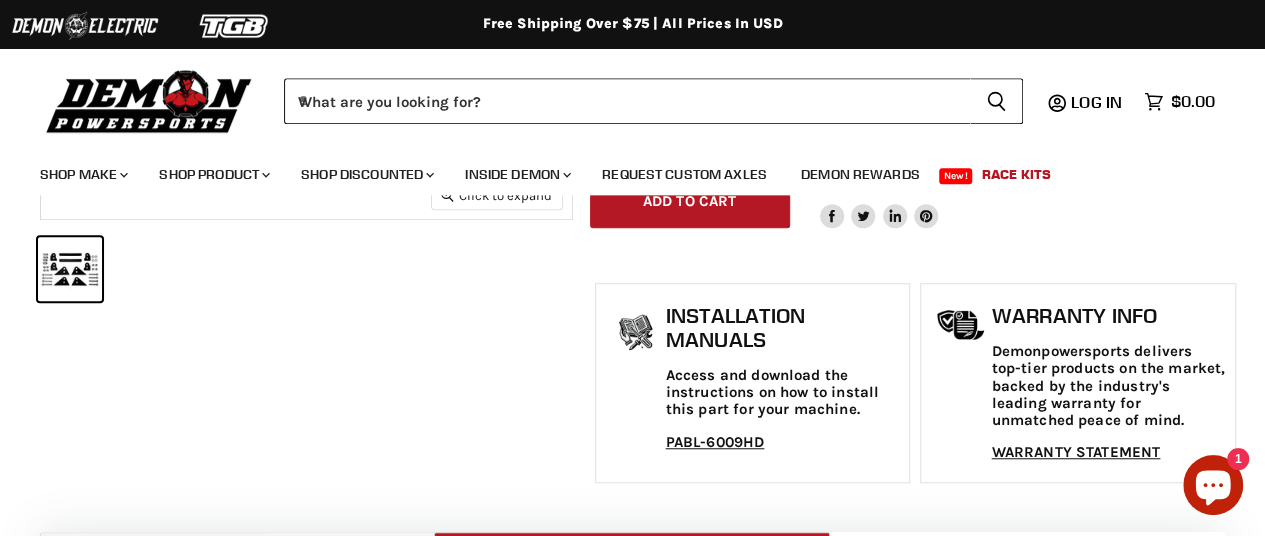 scroll, scrollTop: 576, scrollLeft: 0, axis: vertical 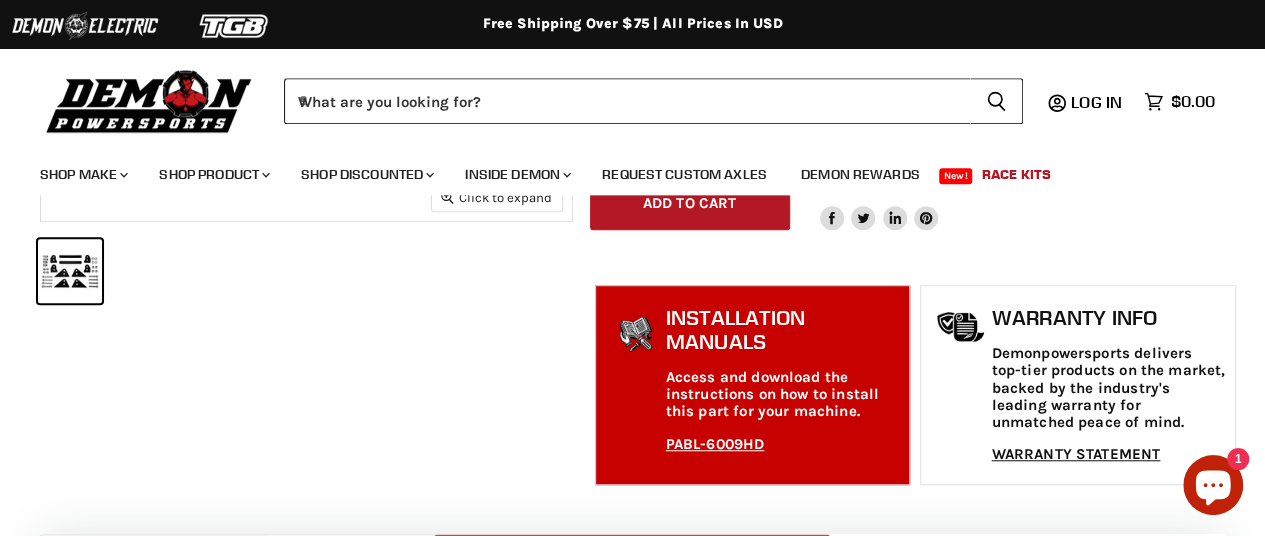 click on "Access and download the instructions on how to install this part for your machine." at bounding box center [783, 395] 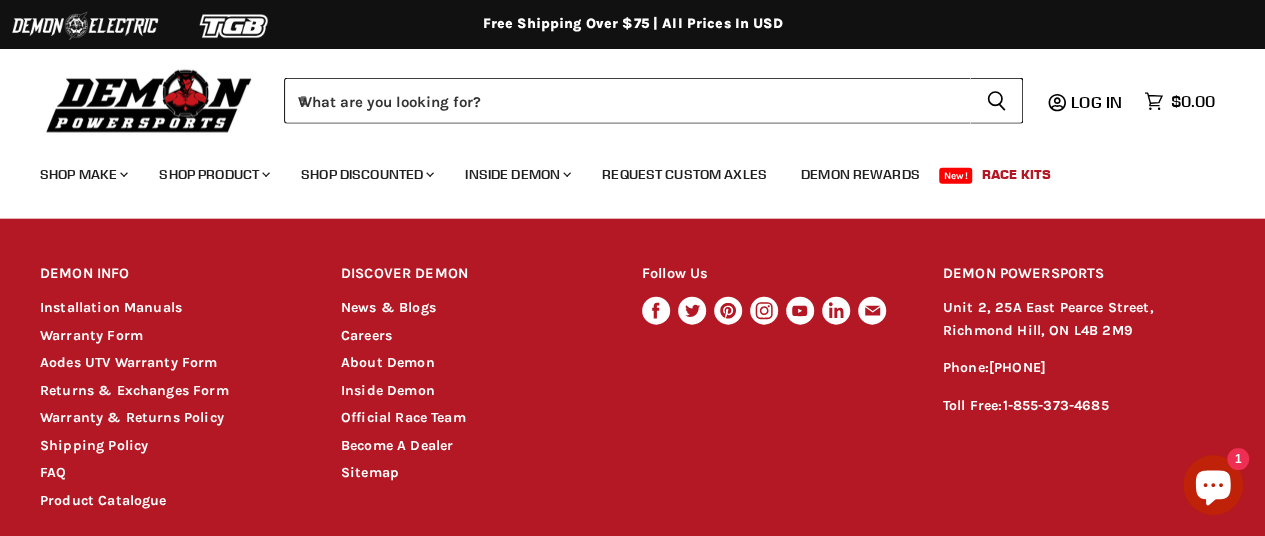scroll, scrollTop: 2376, scrollLeft: 0, axis: vertical 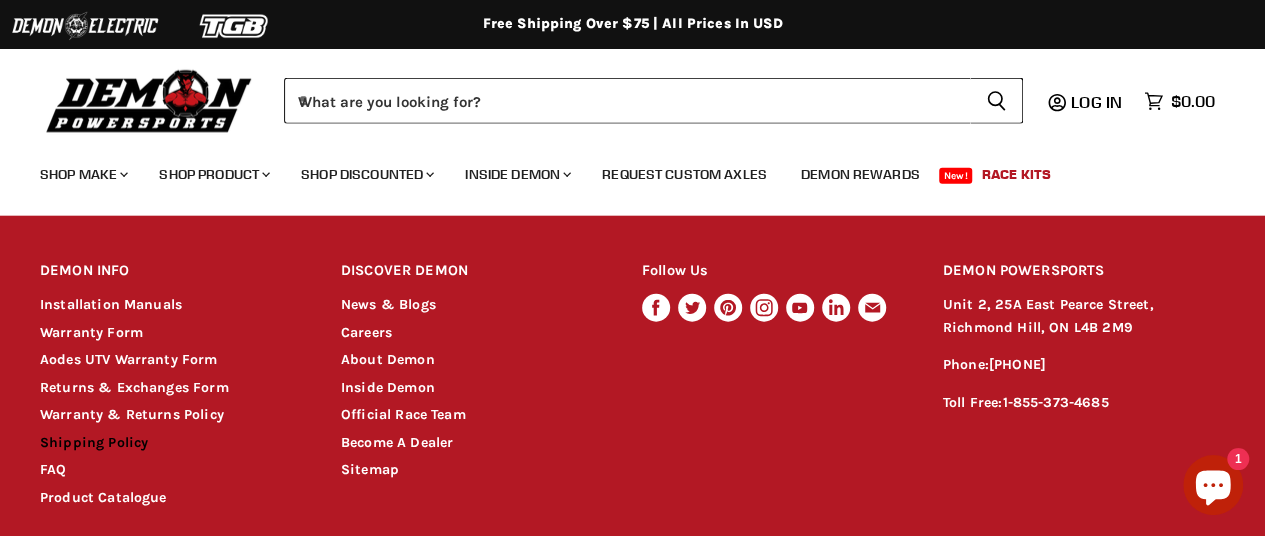 click on "Shipping Policy" at bounding box center [94, 442] 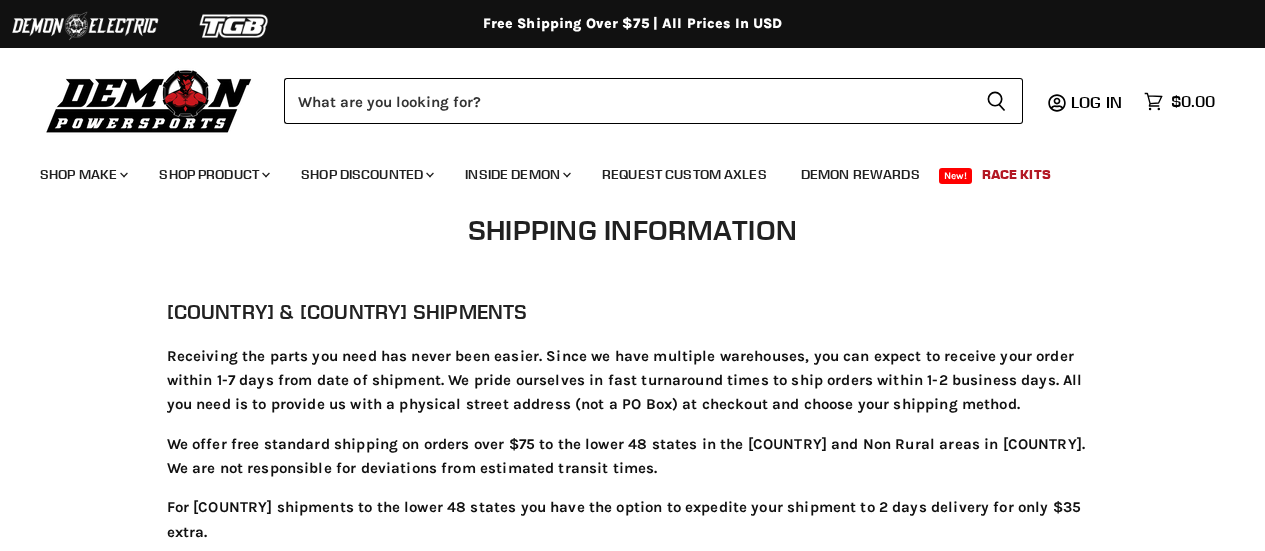 scroll, scrollTop: 0, scrollLeft: 0, axis: both 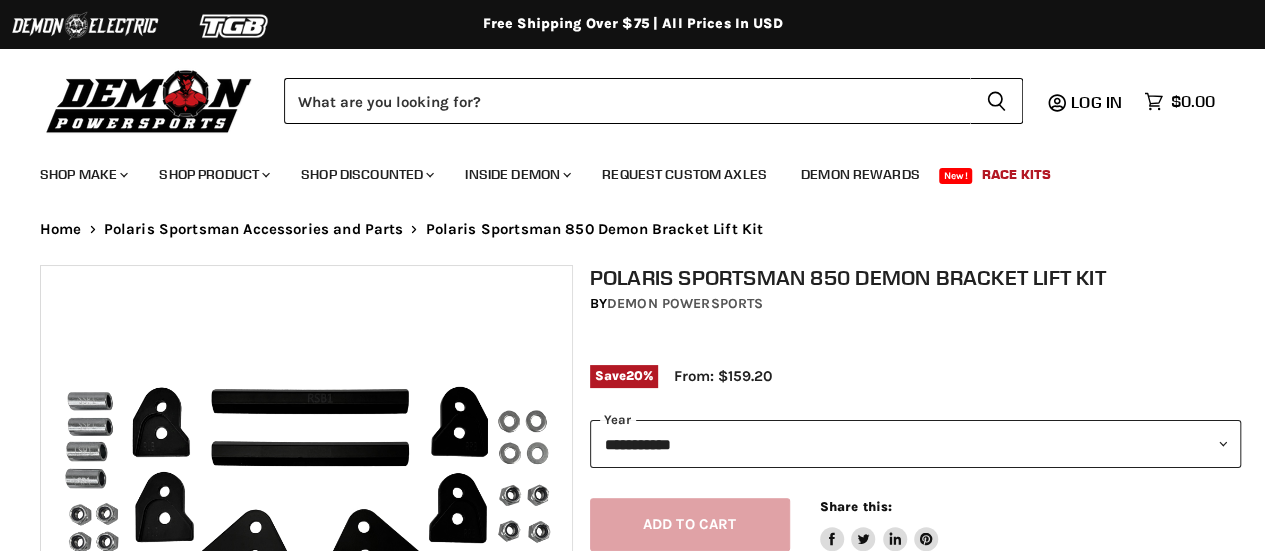 select on "******" 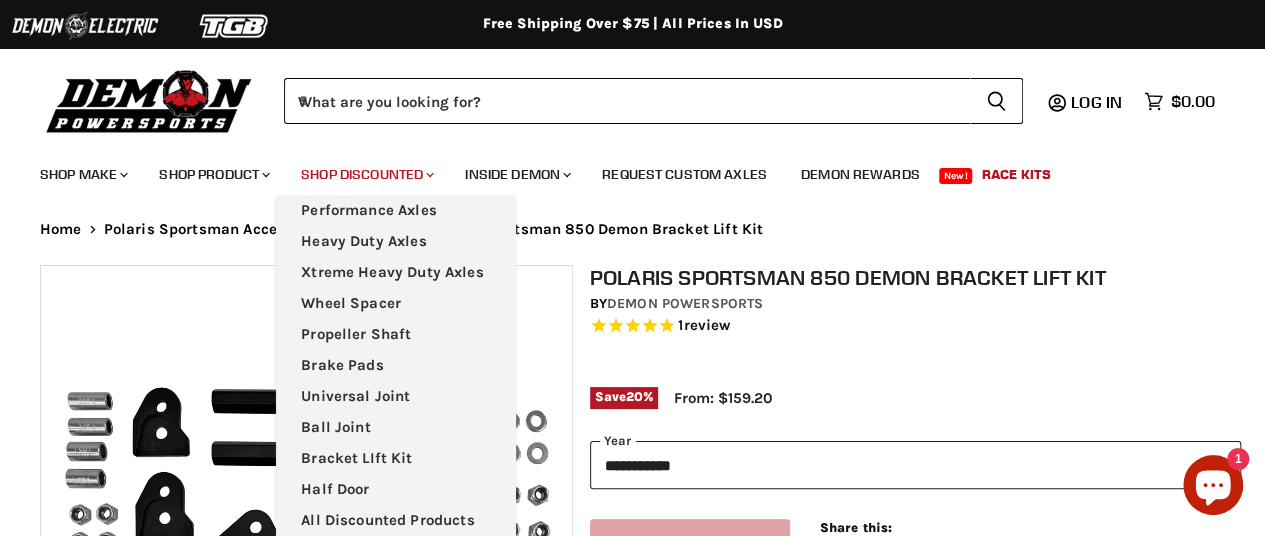scroll, scrollTop: 1861, scrollLeft: 0, axis: vertical 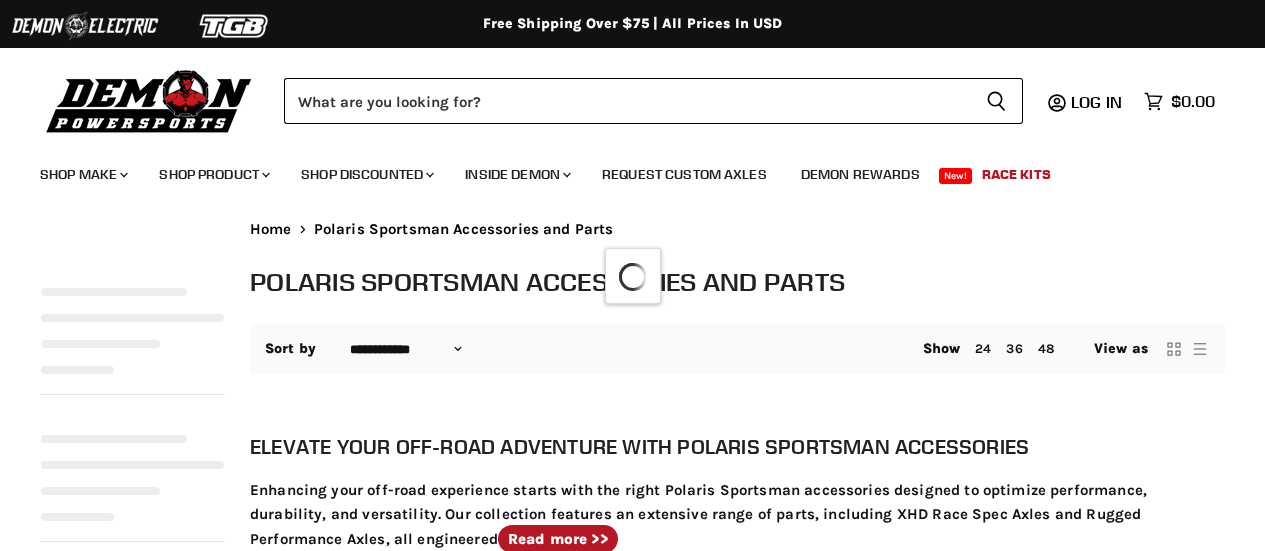 select on "**********" 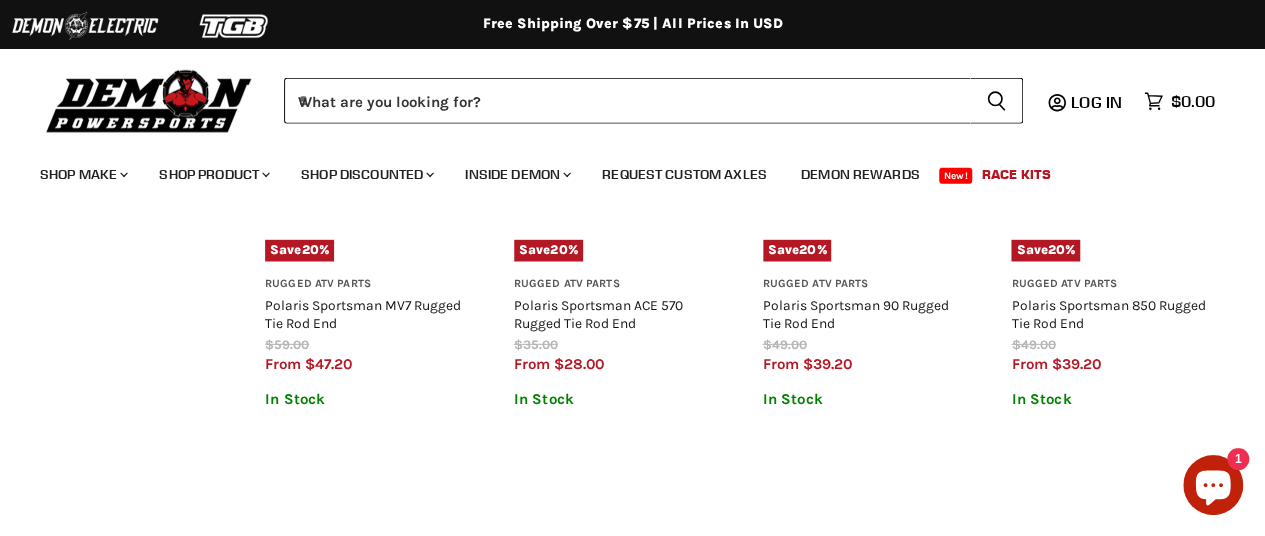 scroll, scrollTop: 3177, scrollLeft: 0, axis: vertical 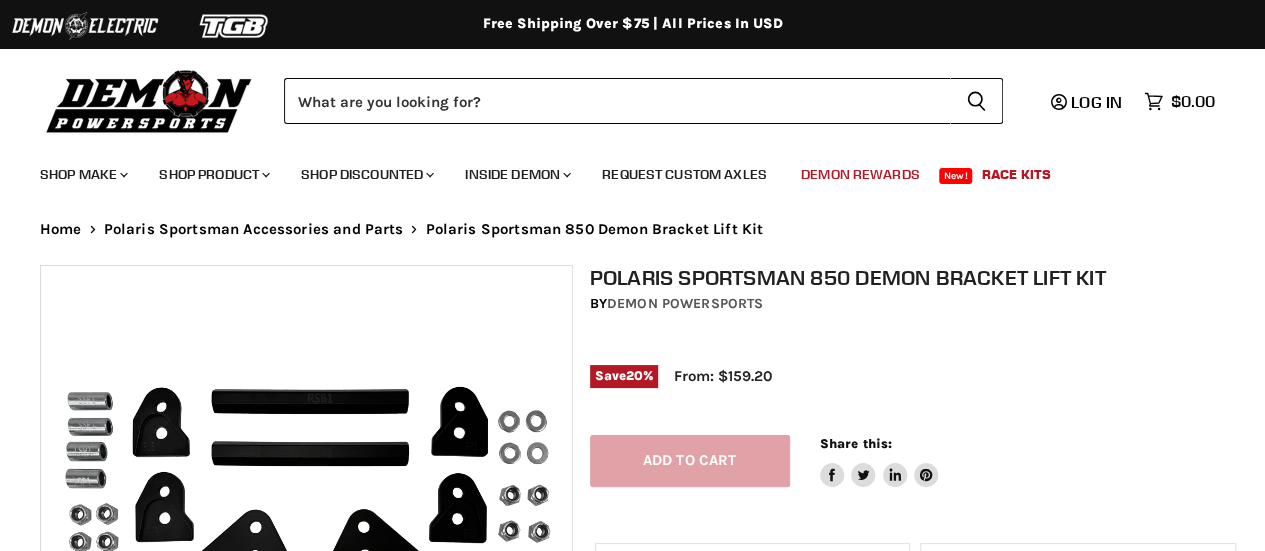 select on "******" 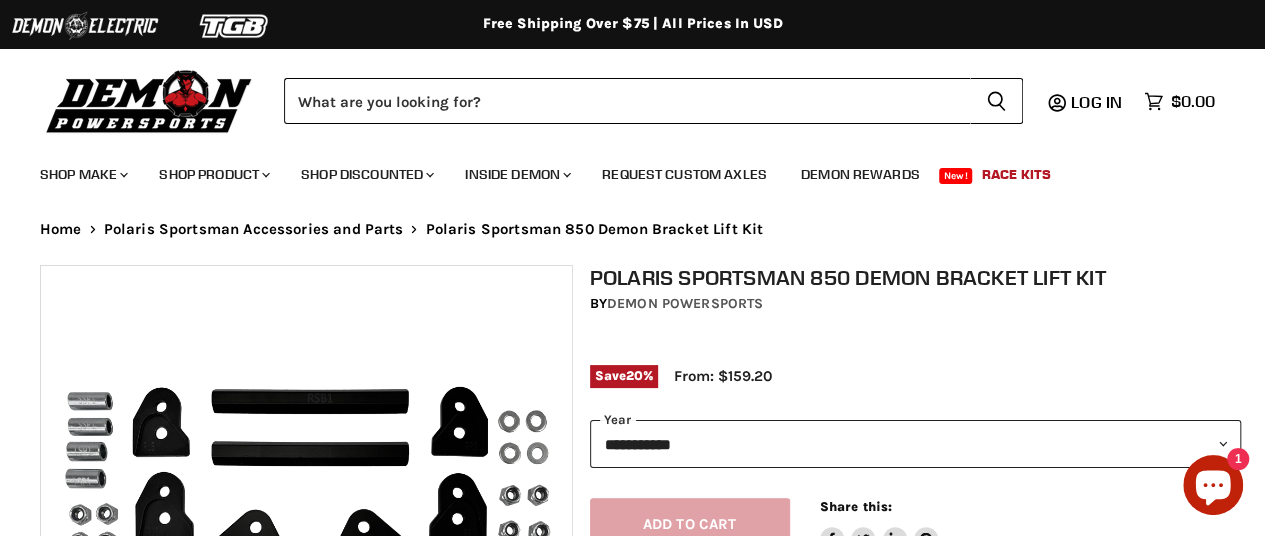 scroll, scrollTop: 1861, scrollLeft: 0, axis: vertical 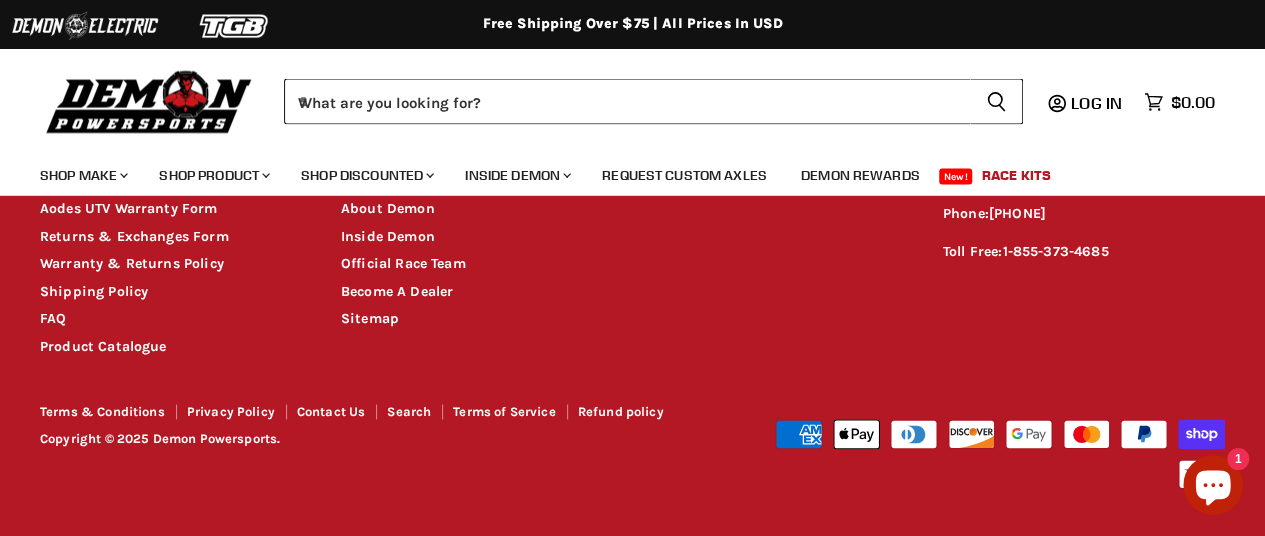 click on "Phone: [PHONE]" at bounding box center (1084, 213) 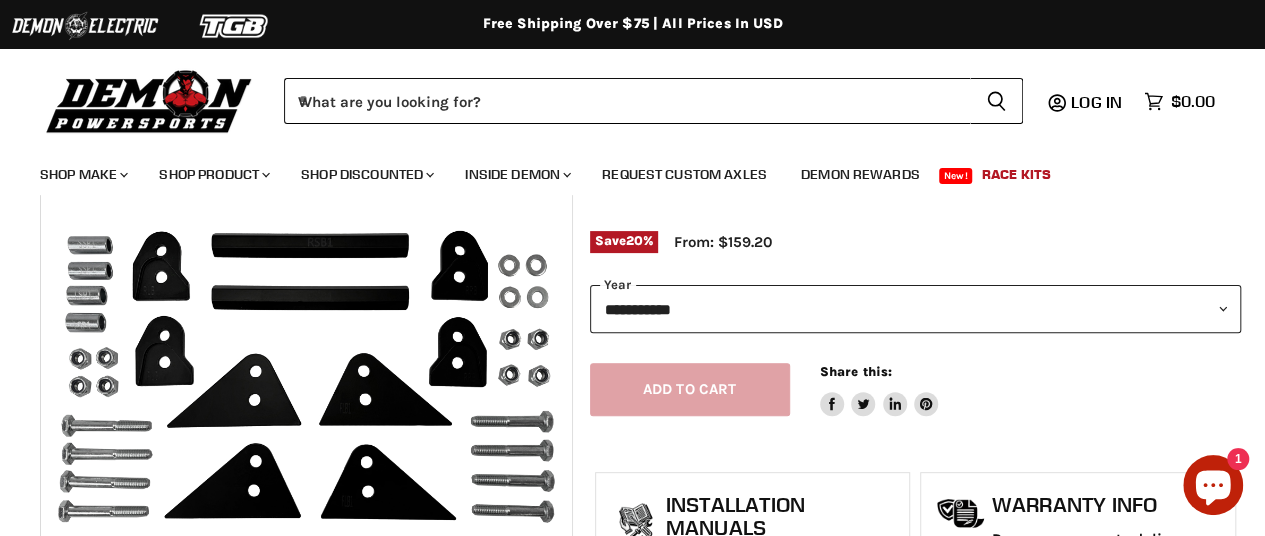 scroll, scrollTop: 160, scrollLeft: 0, axis: vertical 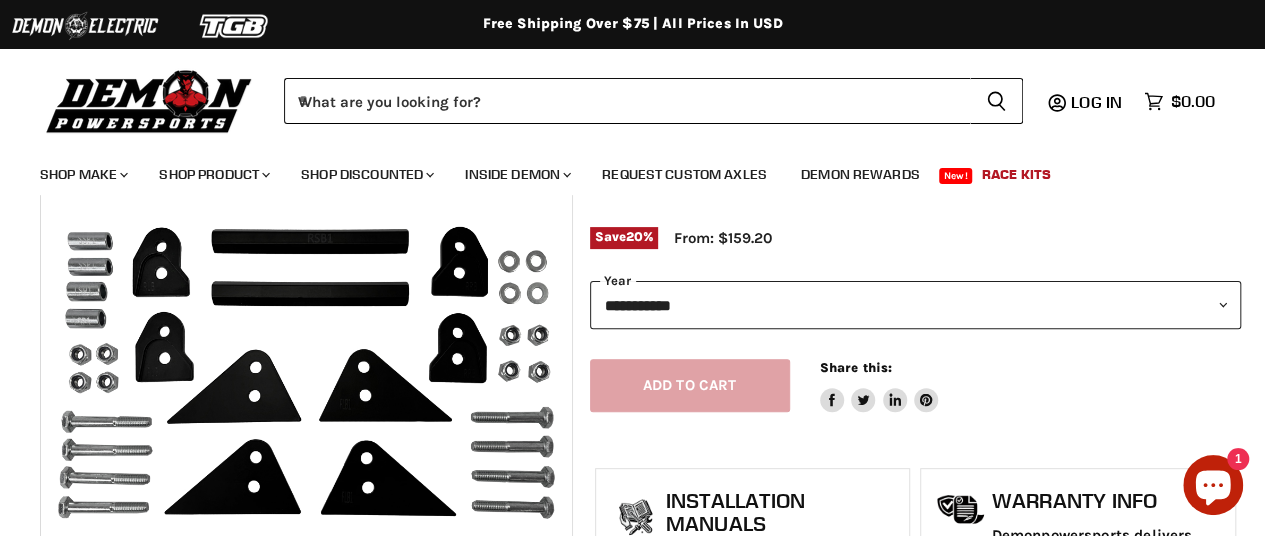 click on "**********" at bounding box center [916, 305] 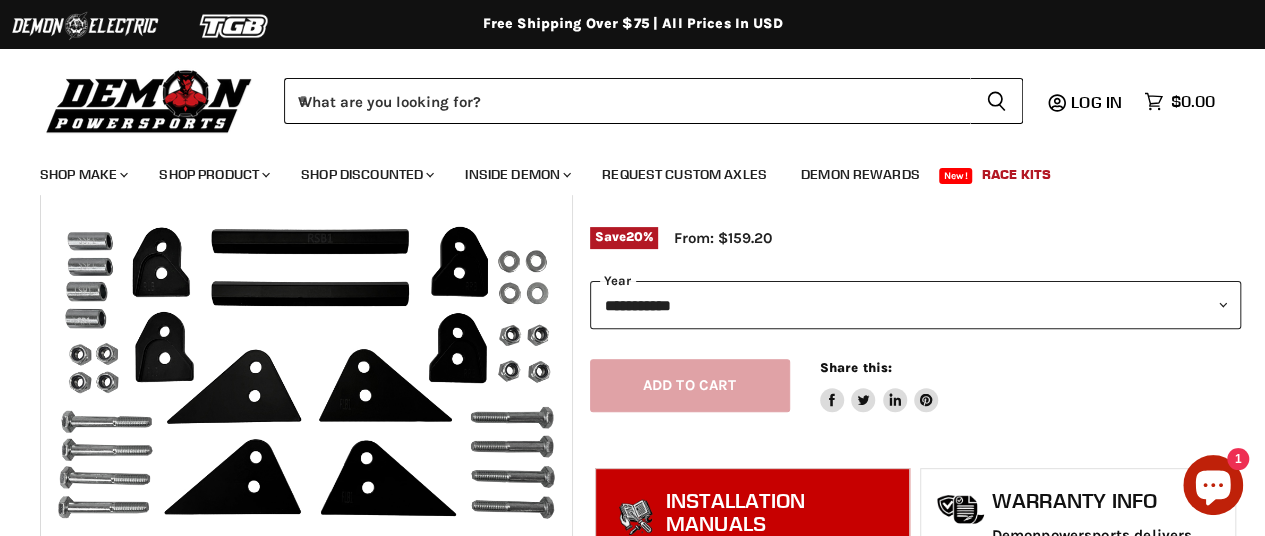 click on "**********" at bounding box center [916, 305] 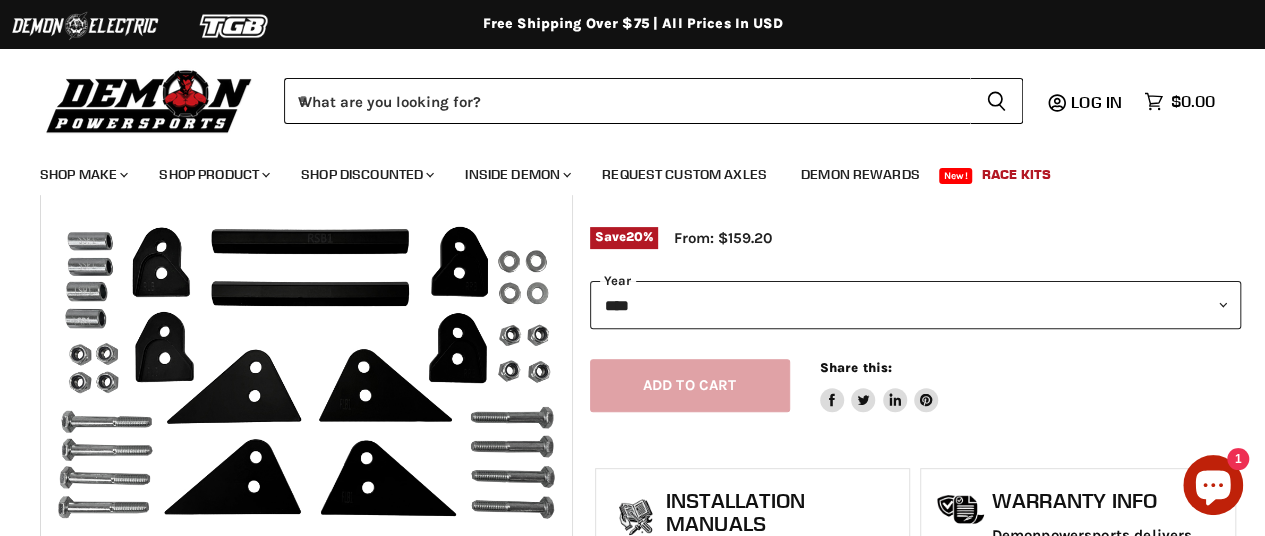 select on "****" 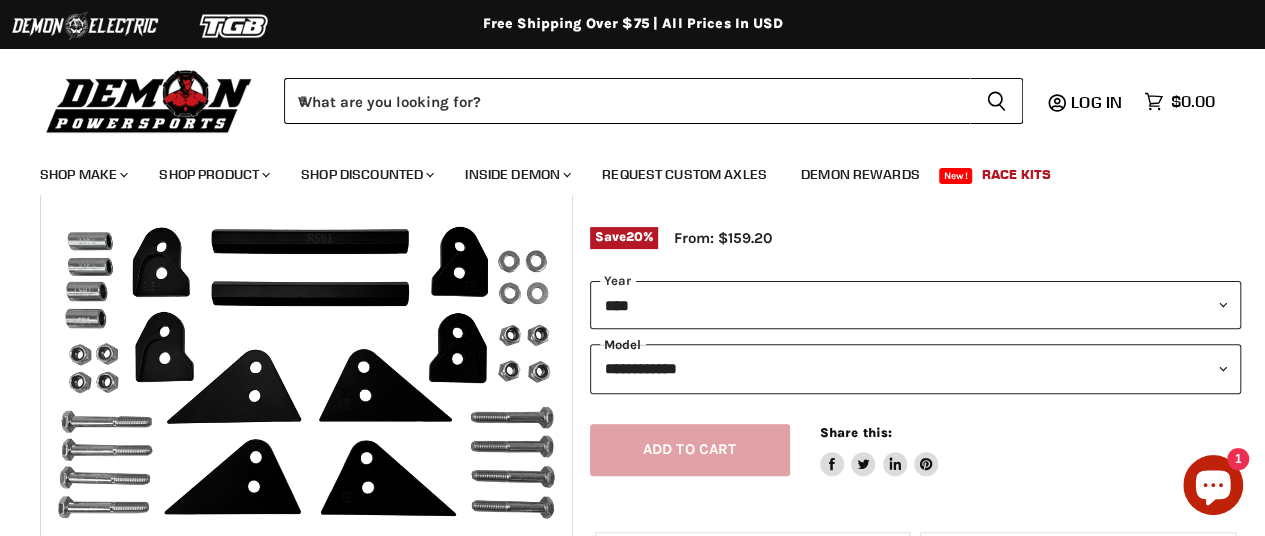 click on "**********" at bounding box center (916, 368) 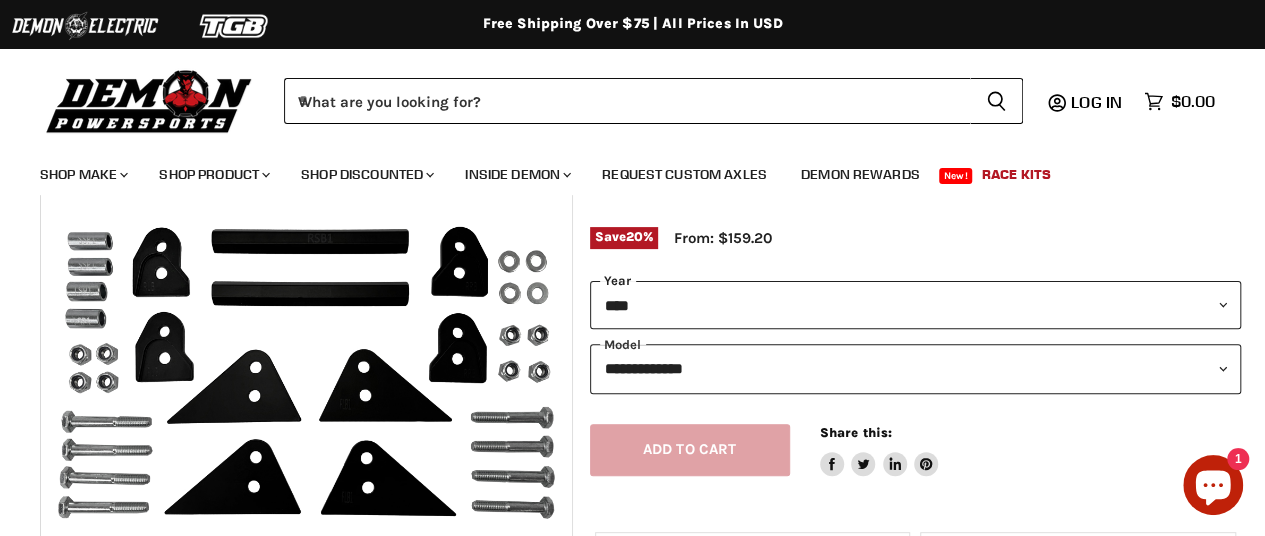 click on "**********" at bounding box center (916, 305) 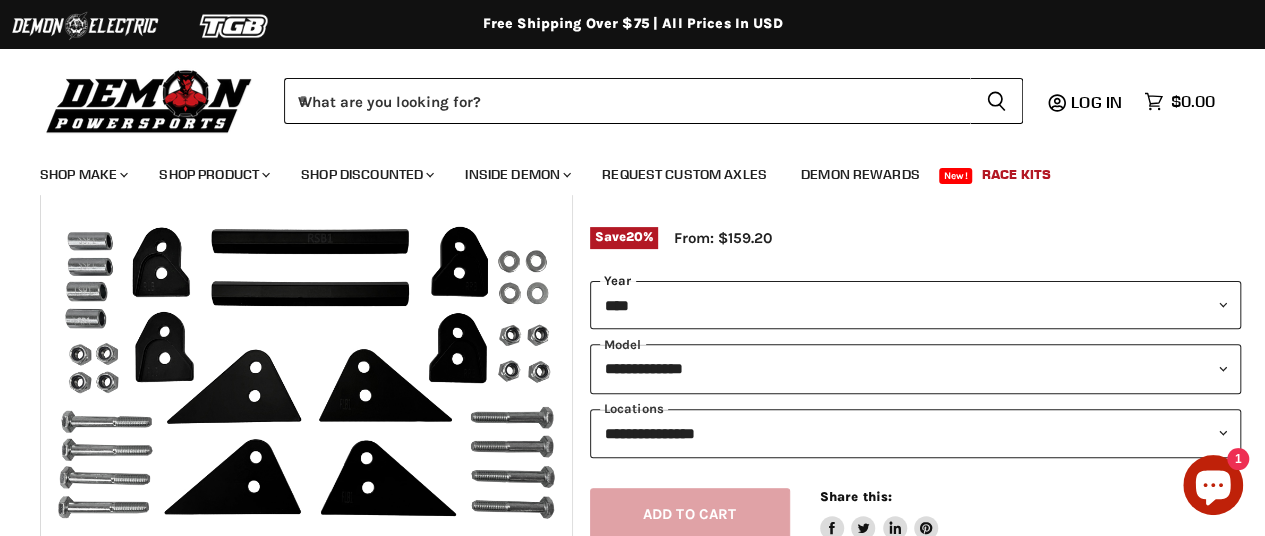 select on "****" 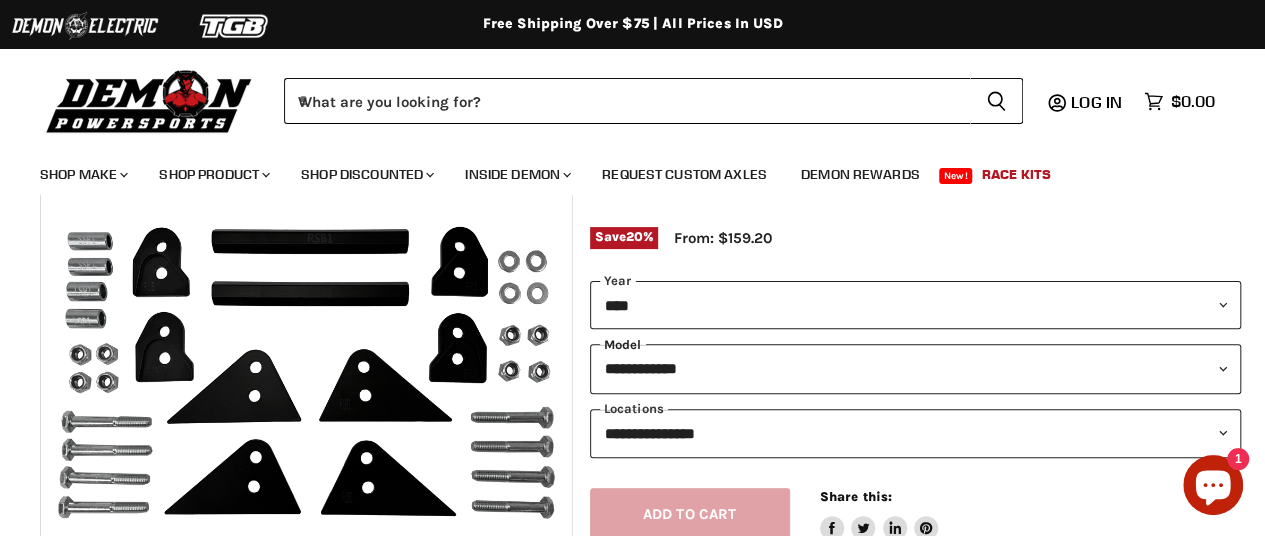 click on "**********" at bounding box center (916, 368) 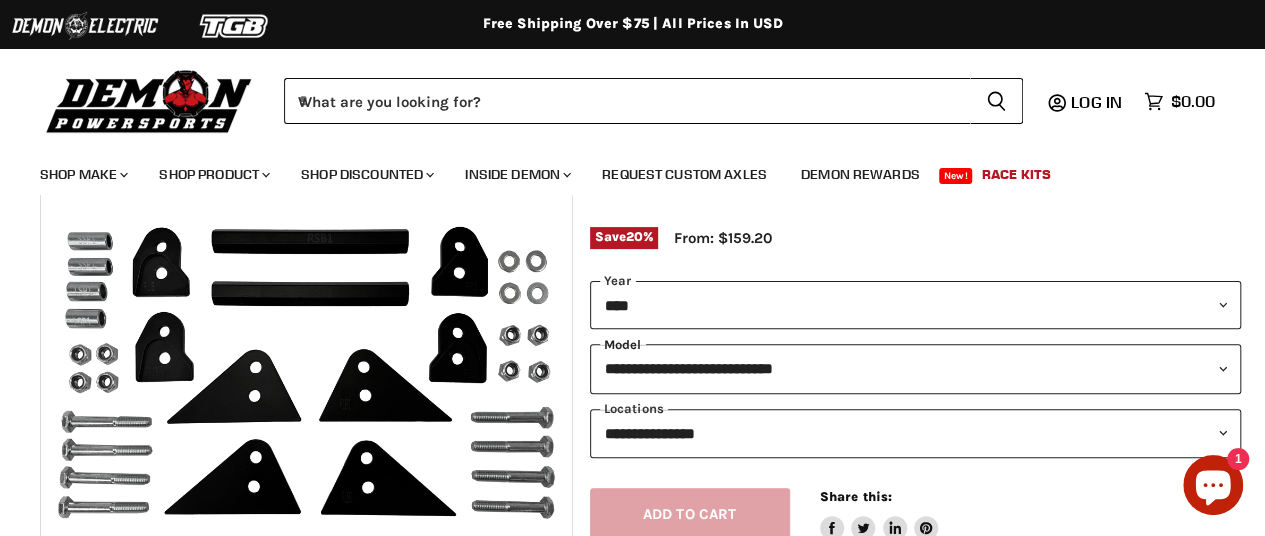 click on "**********" at bounding box center [916, 368] 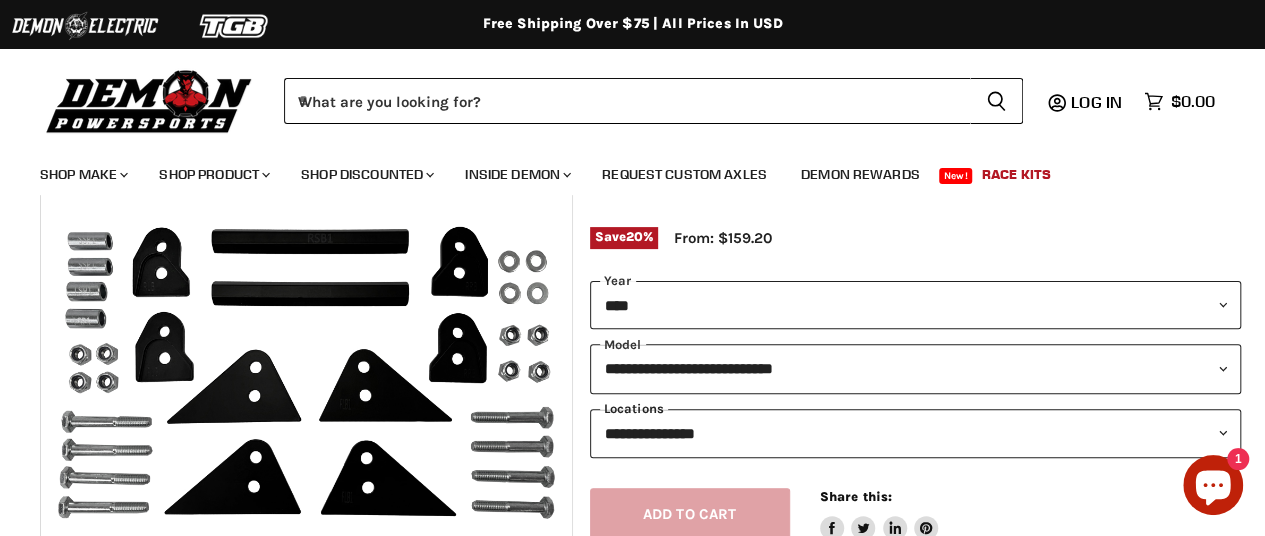 click on "**********" at bounding box center [916, 433] 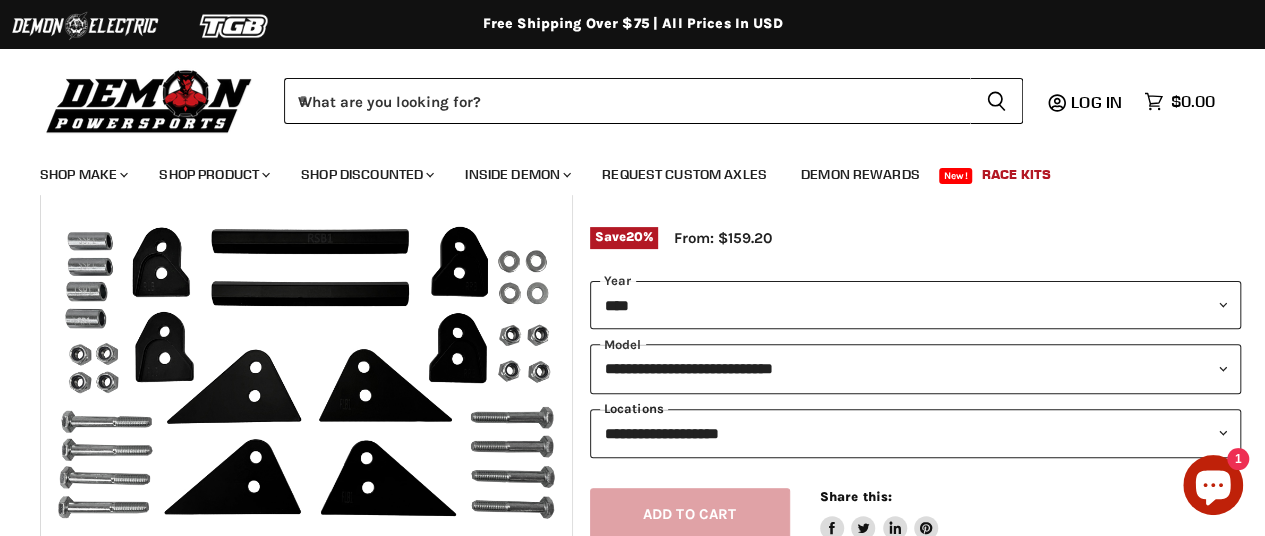 click on "**********" at bounding box center [916, 433] 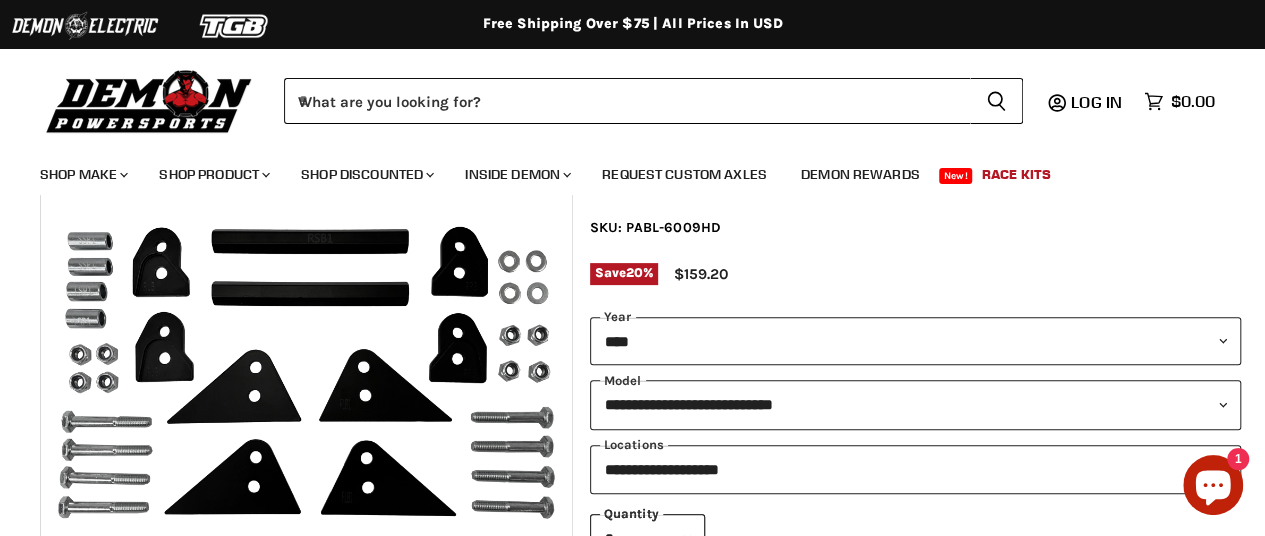 click on "SKU: PABL-6009HD" at bounding box center [916, 227] 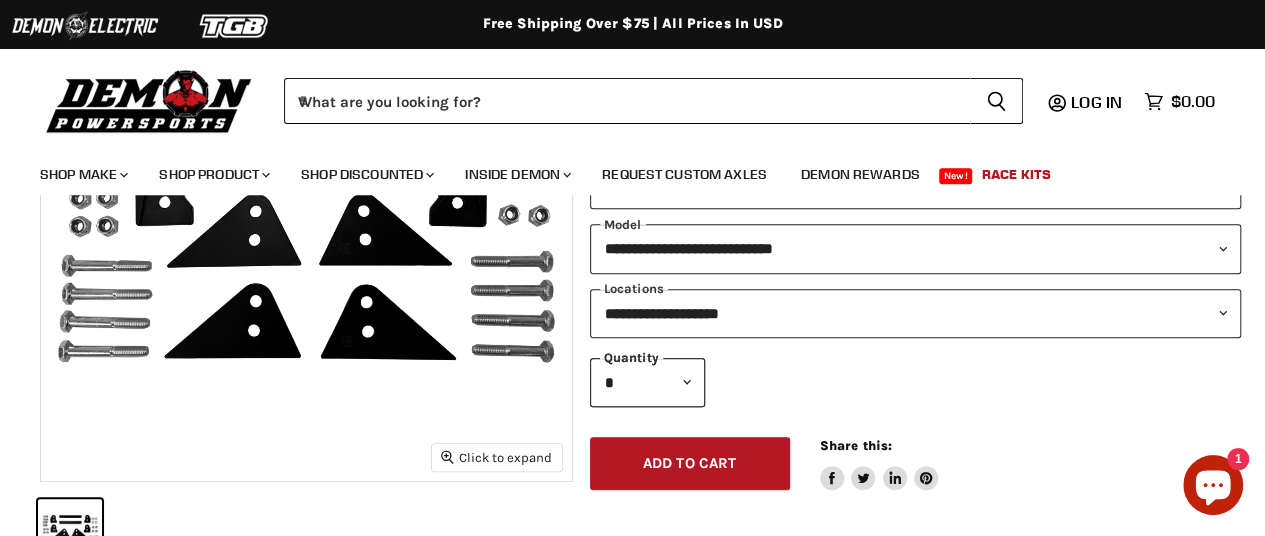 scroll, scrollTop: 320, scrollLeft: 0, axis: vertical 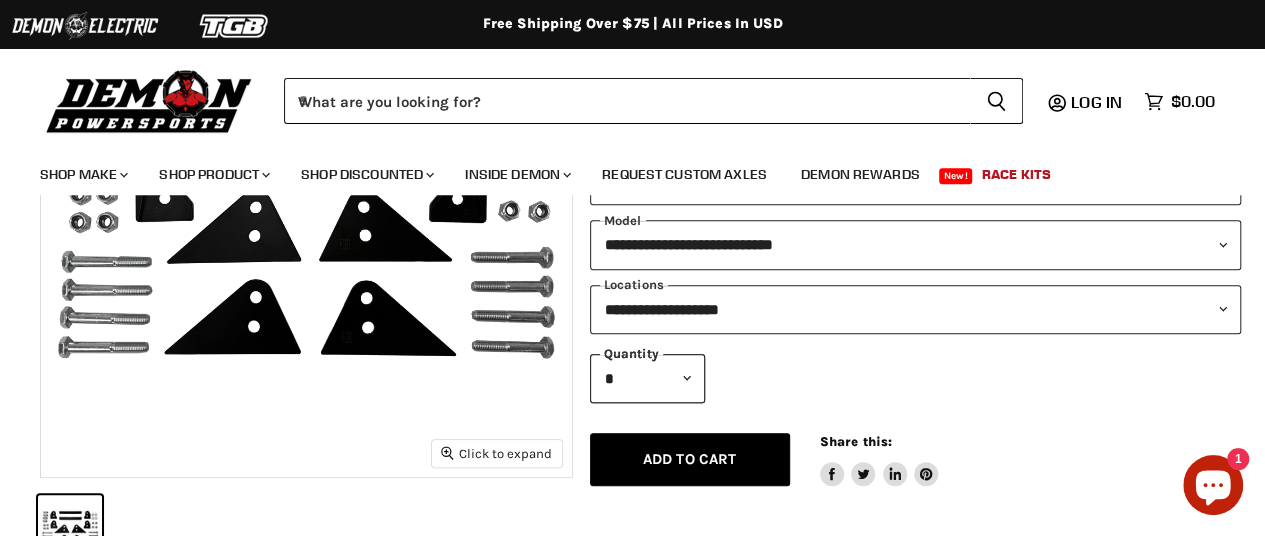 click on "Add to cart" at bounding box center (690, 459) 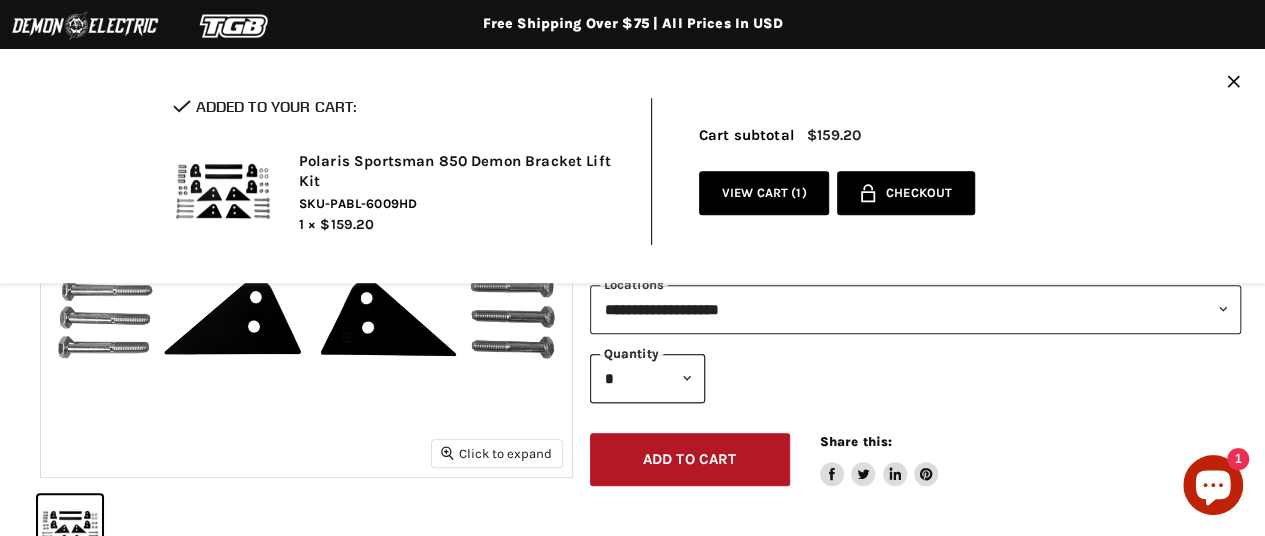 click on "Checkout" at bounding box center [919, 193] 